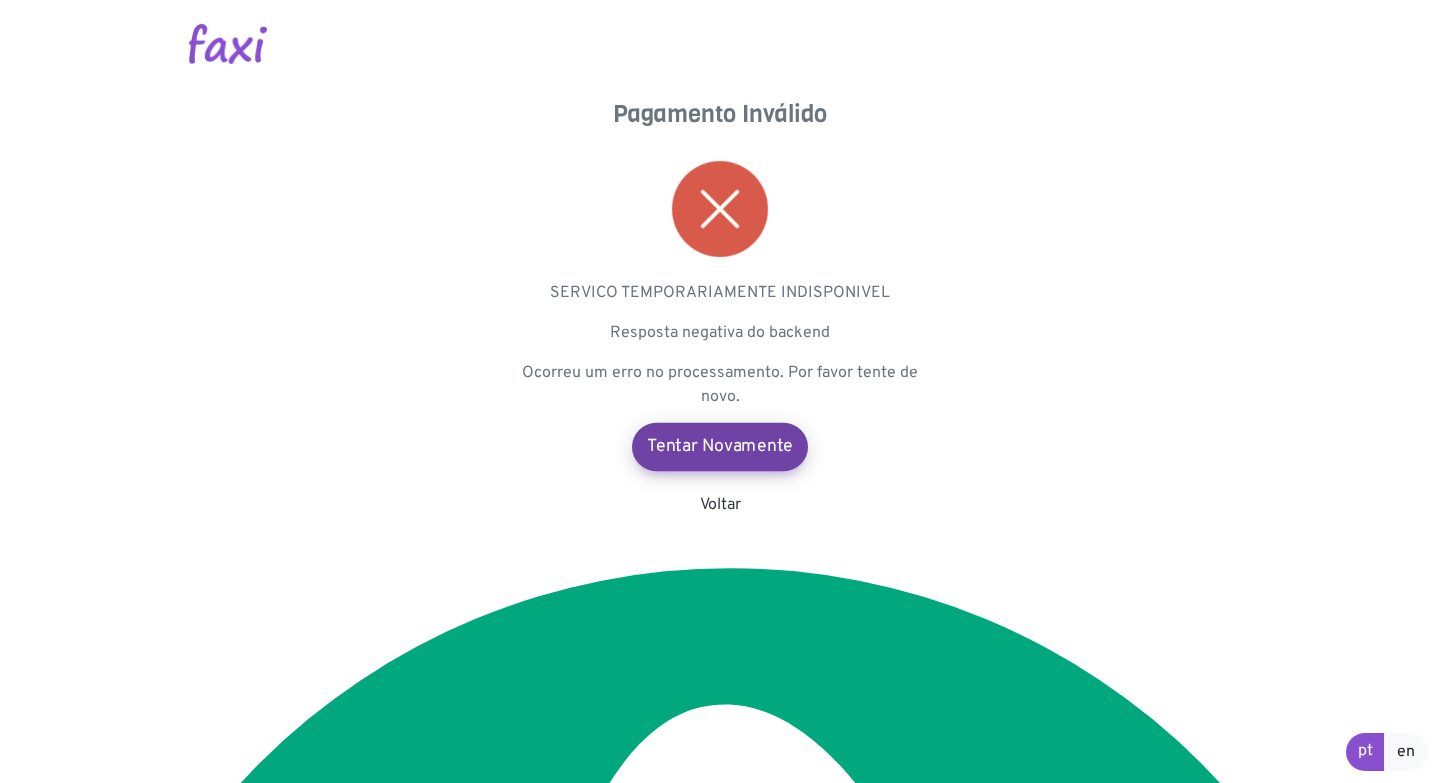scroll, scrollTop: 0, scrollLeft: 0, axis: both 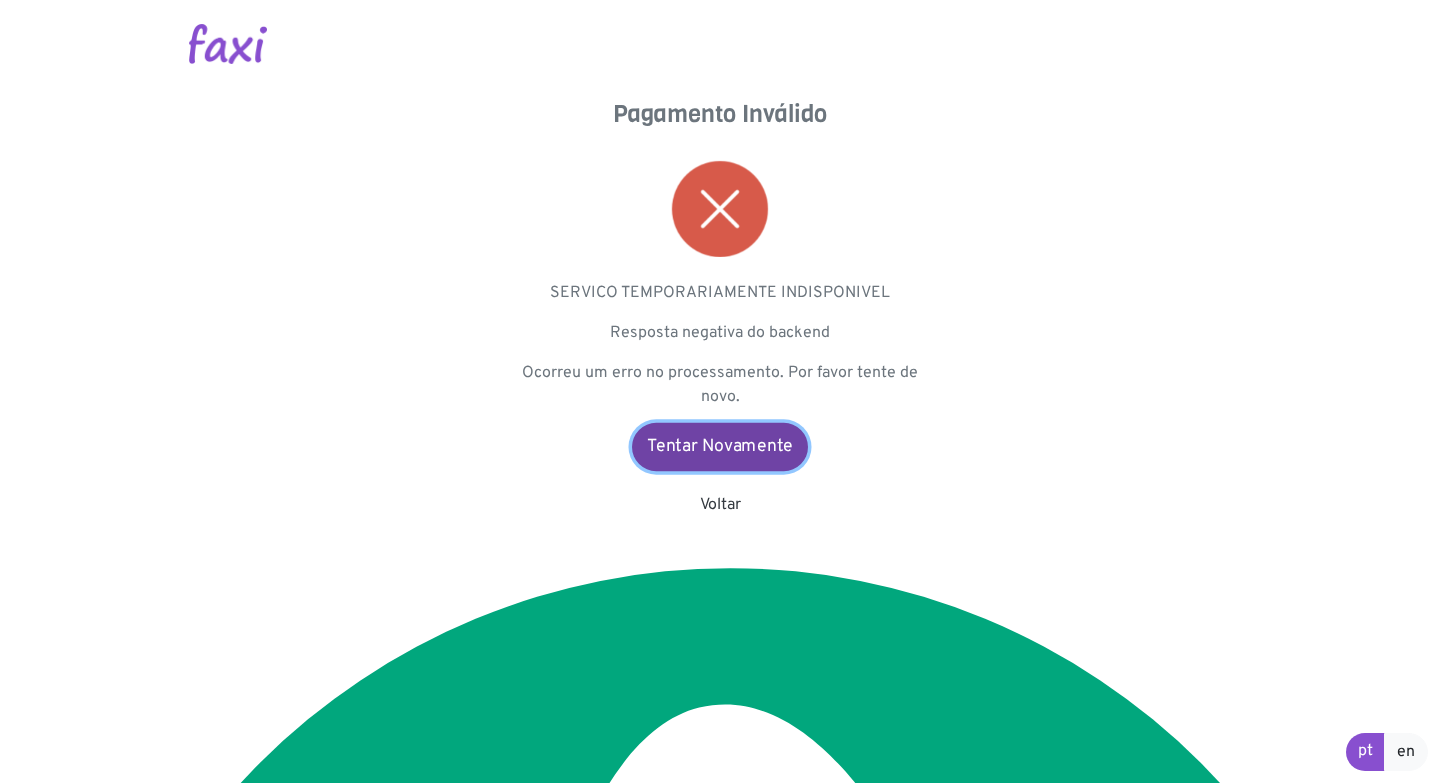 click on "Tentar Novamente" at bounding box center (720, 447) 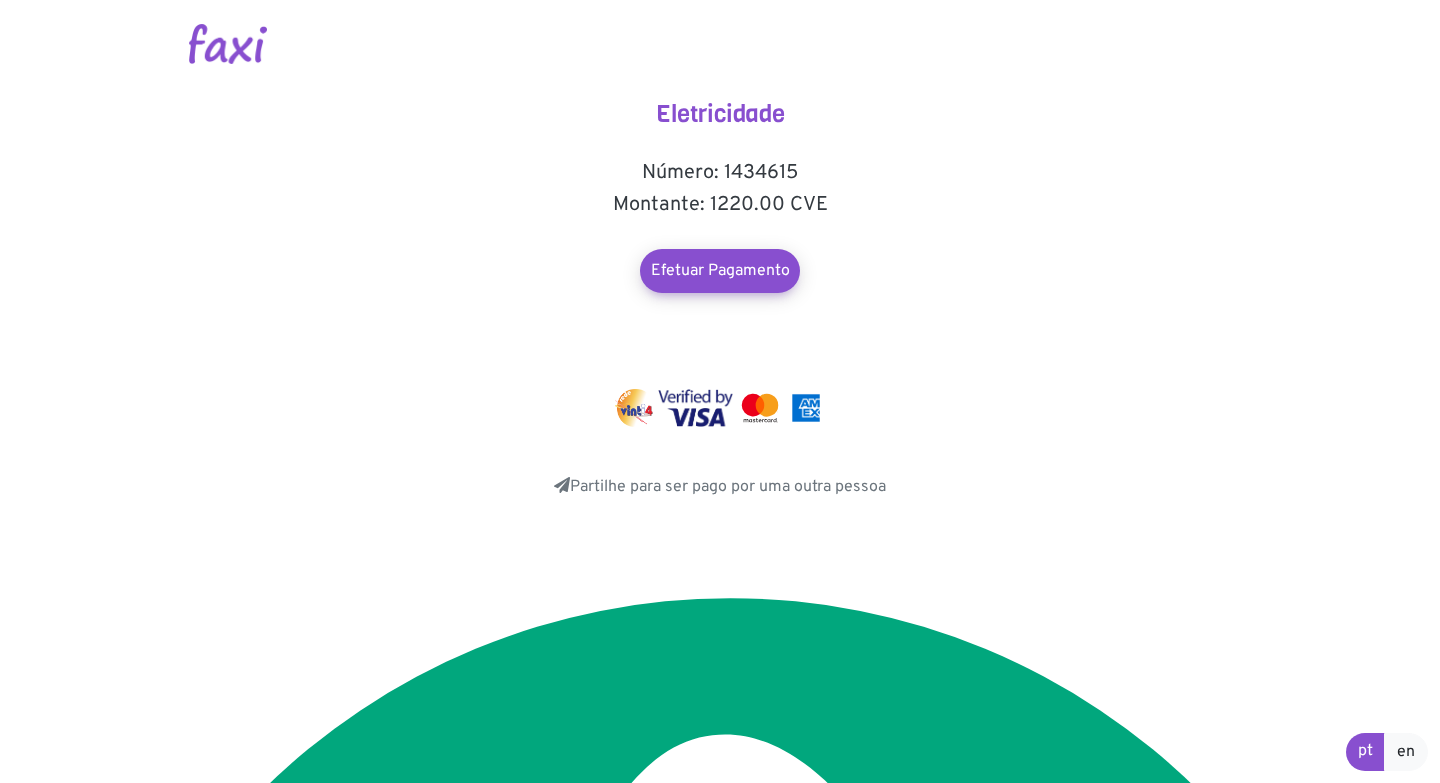 scroll, scrollTop: 0, scrollLeft: 0, axis: both 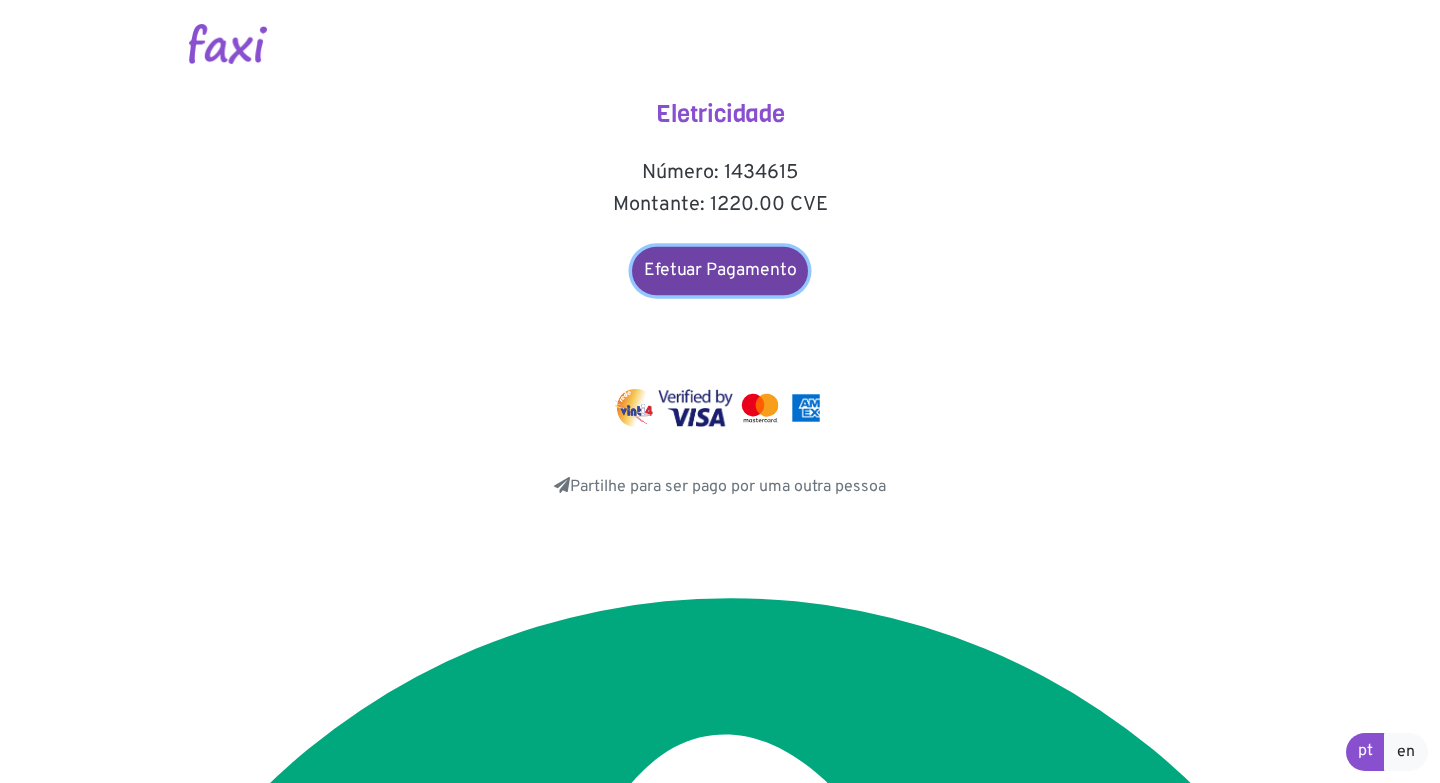 click on "Efetuar Pagamento" at bounding box center (720, 271) 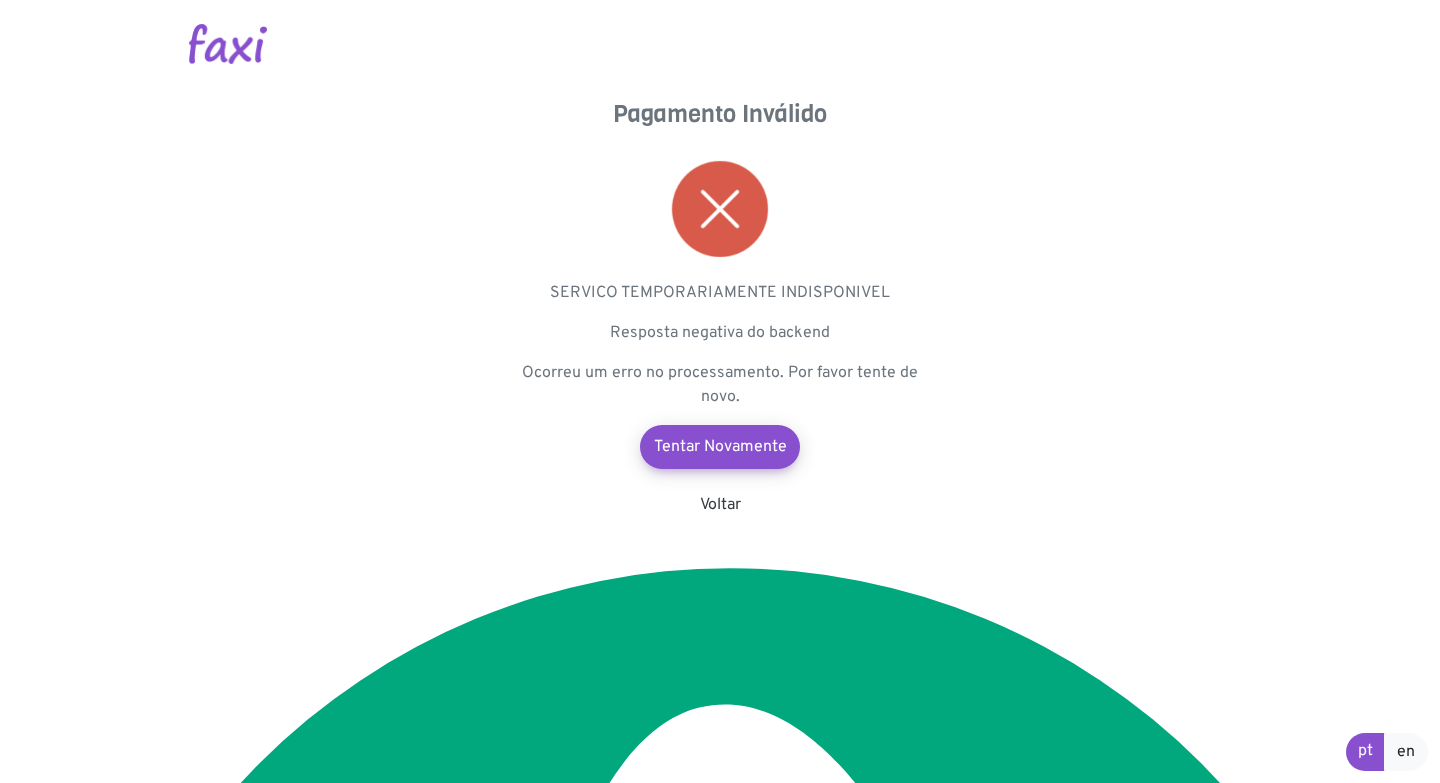 scroll, scrollTop: 0, scrollLeft: 0, axis: both 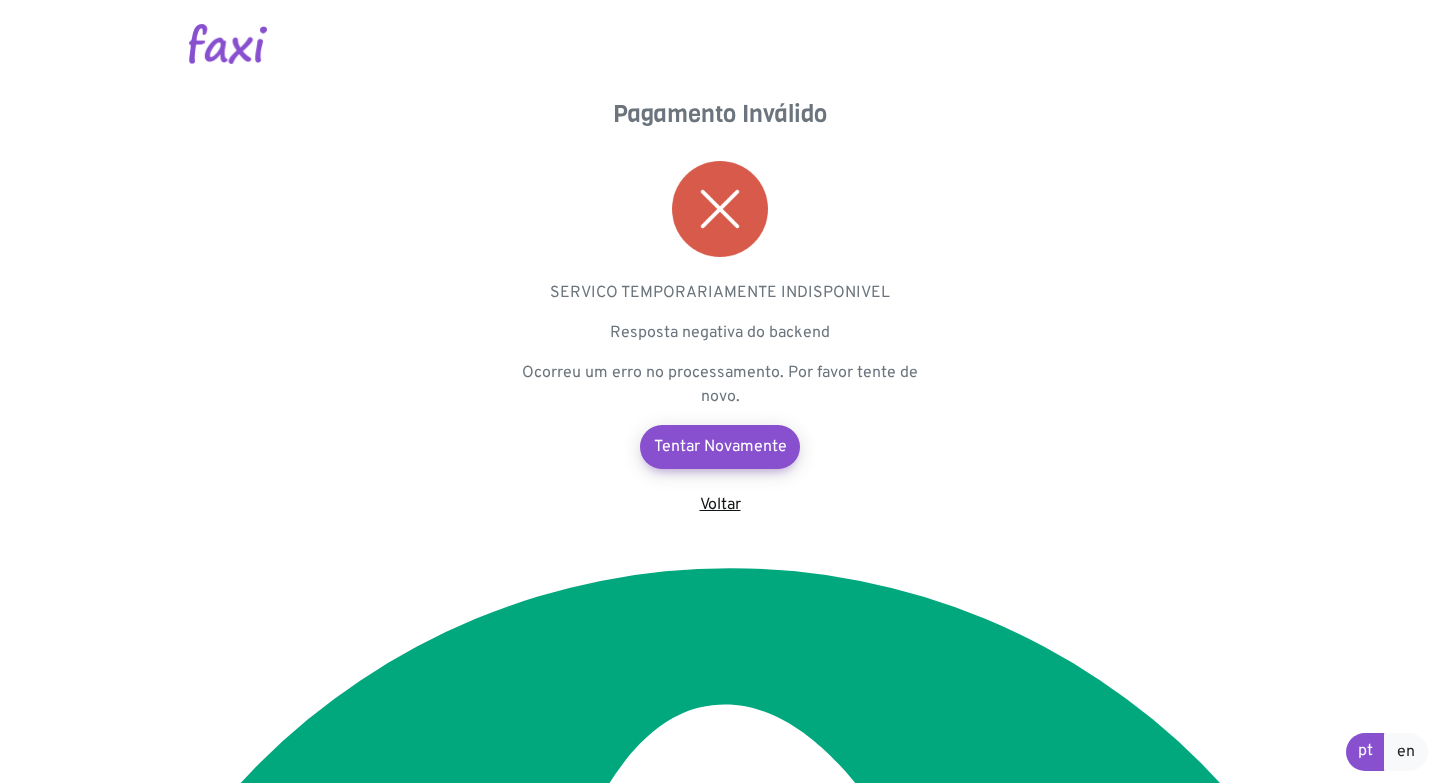 click on "Voltar" at bounding box center [720, 505] 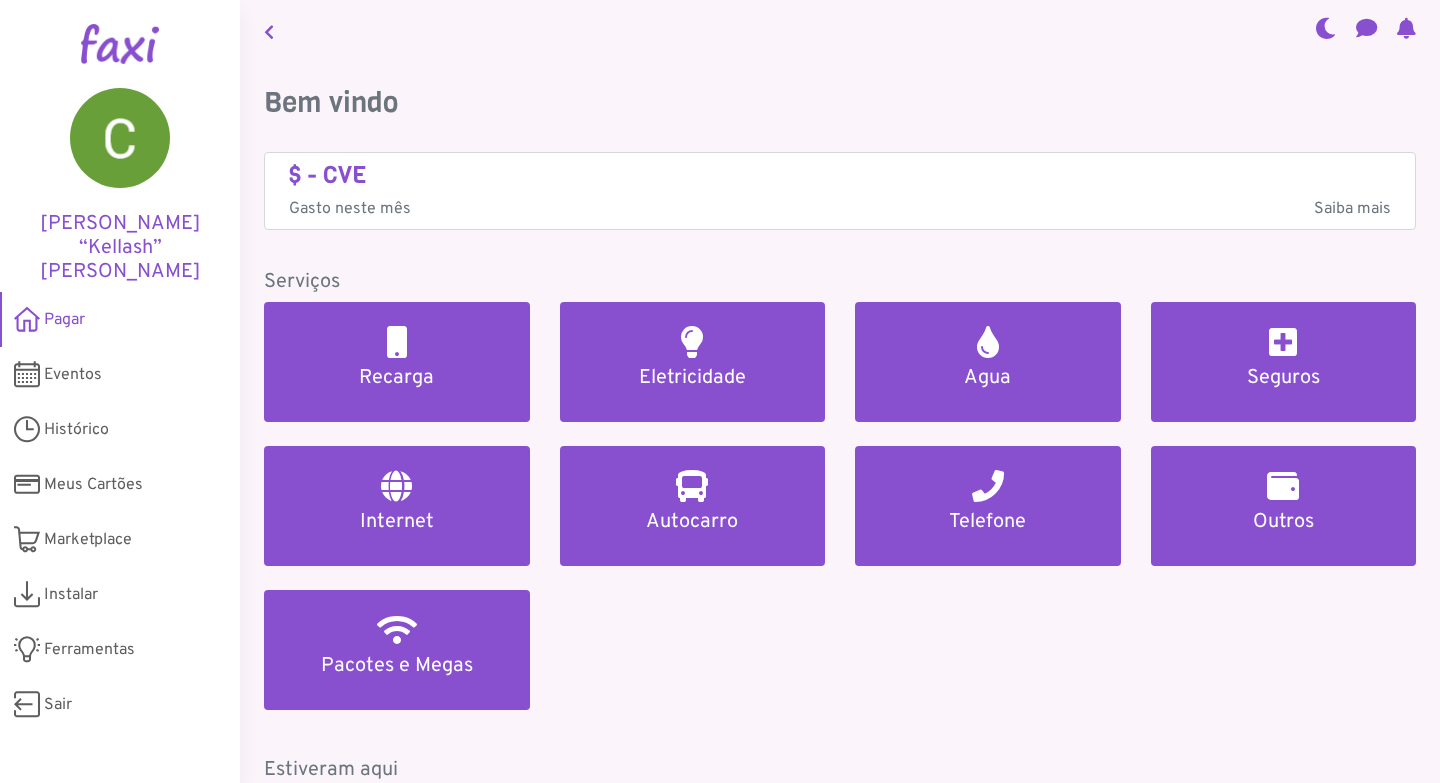 scroll, scrollTop: 0, scrollLeft: 0, axis: both 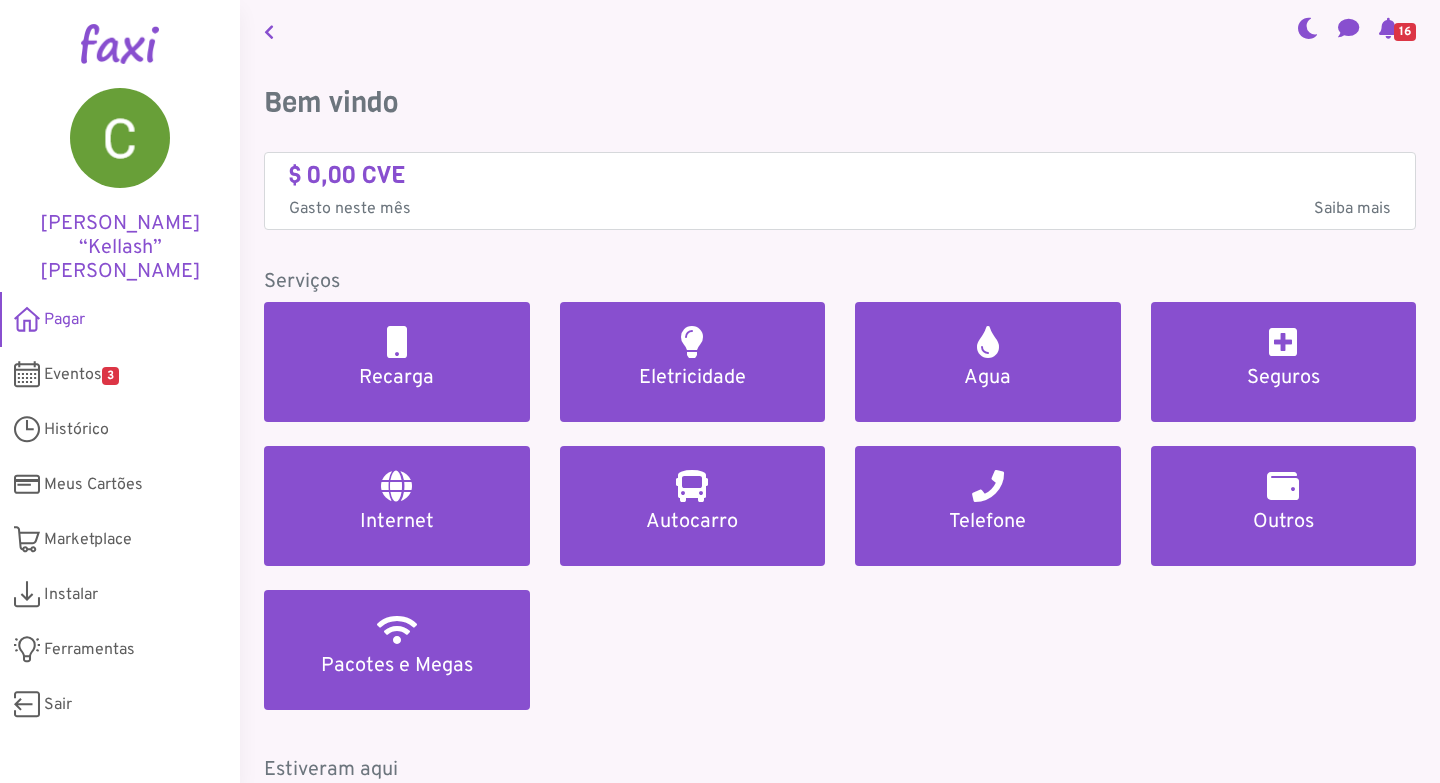 click at bounding box center [120, 44] 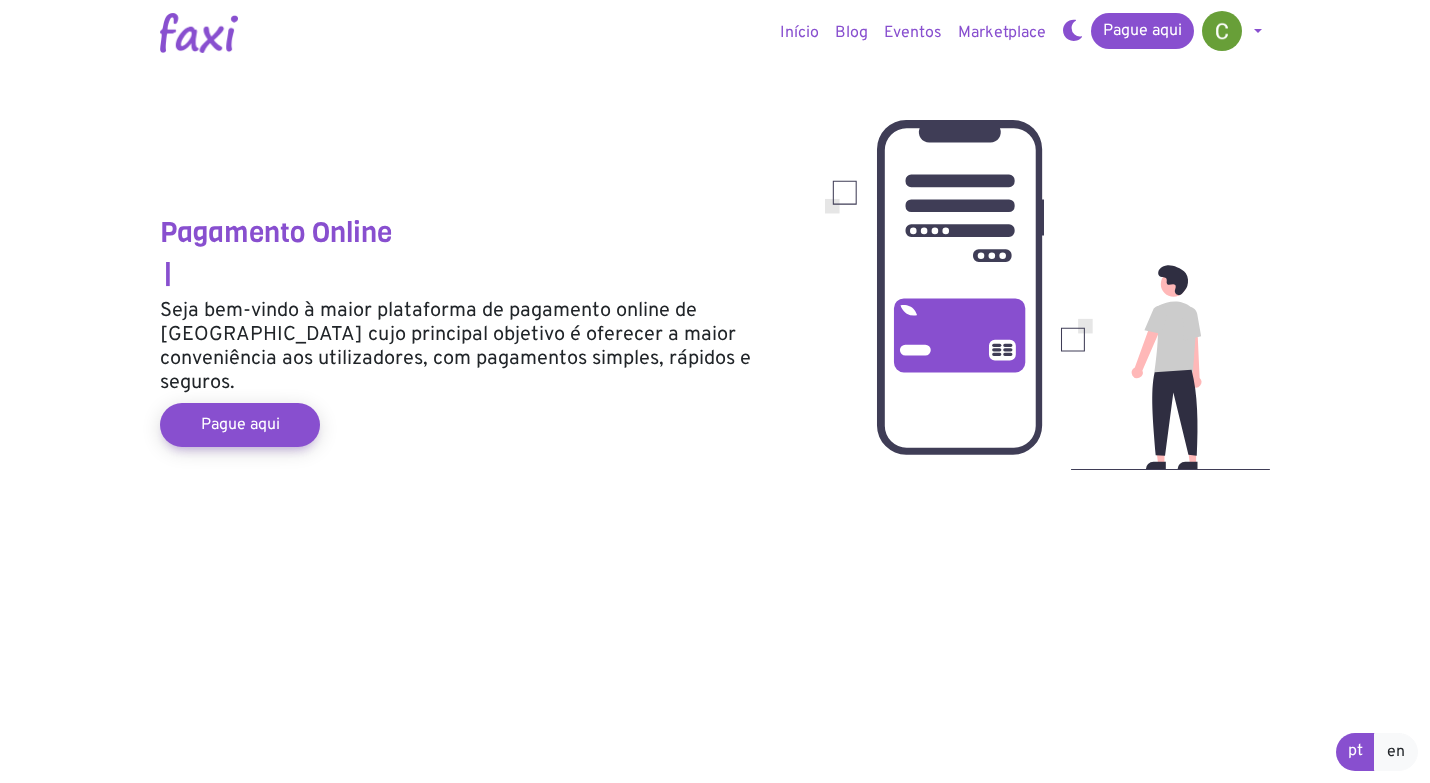 scroll, scrollTop: 0, scrollLeft: 0, axis: both 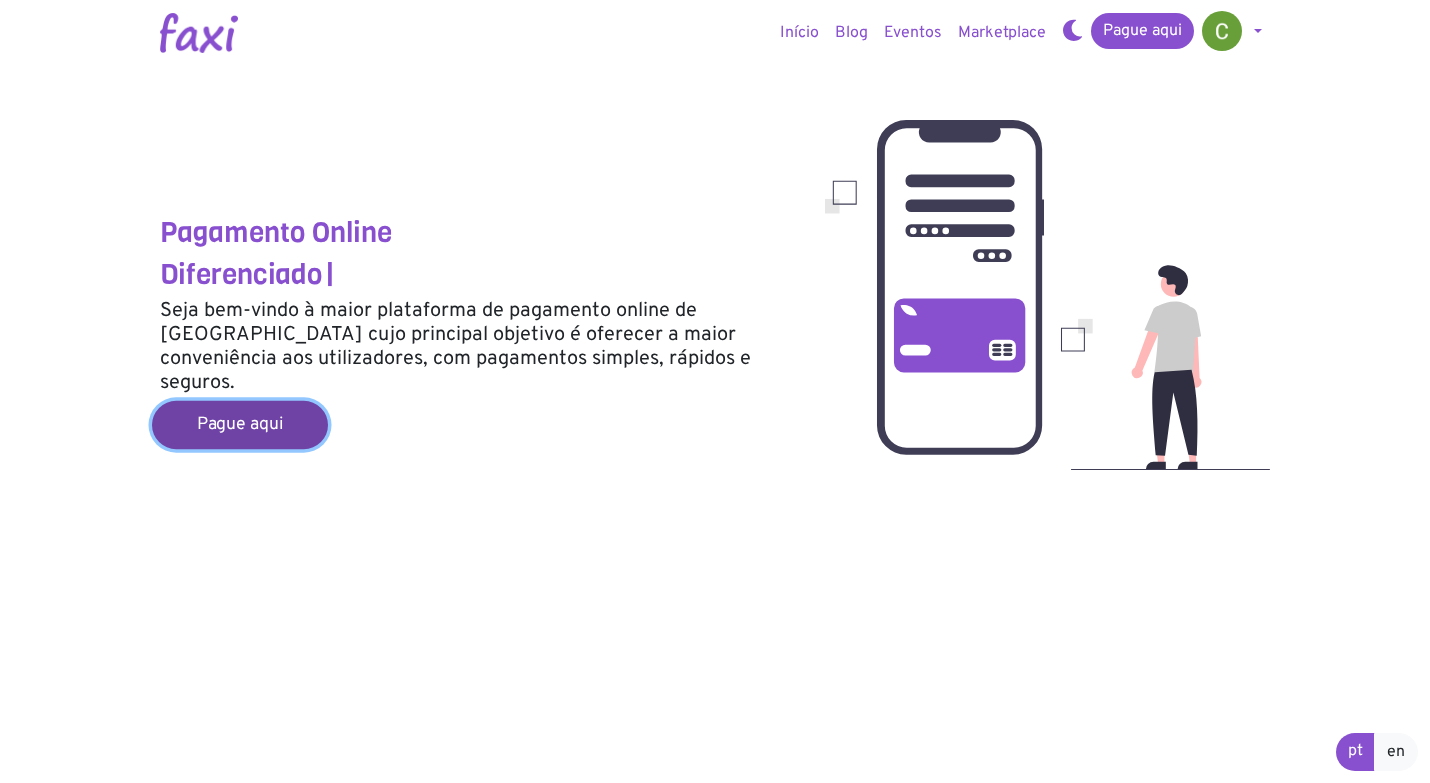 click on "Pague aqui" at bounding box center [240, 425] 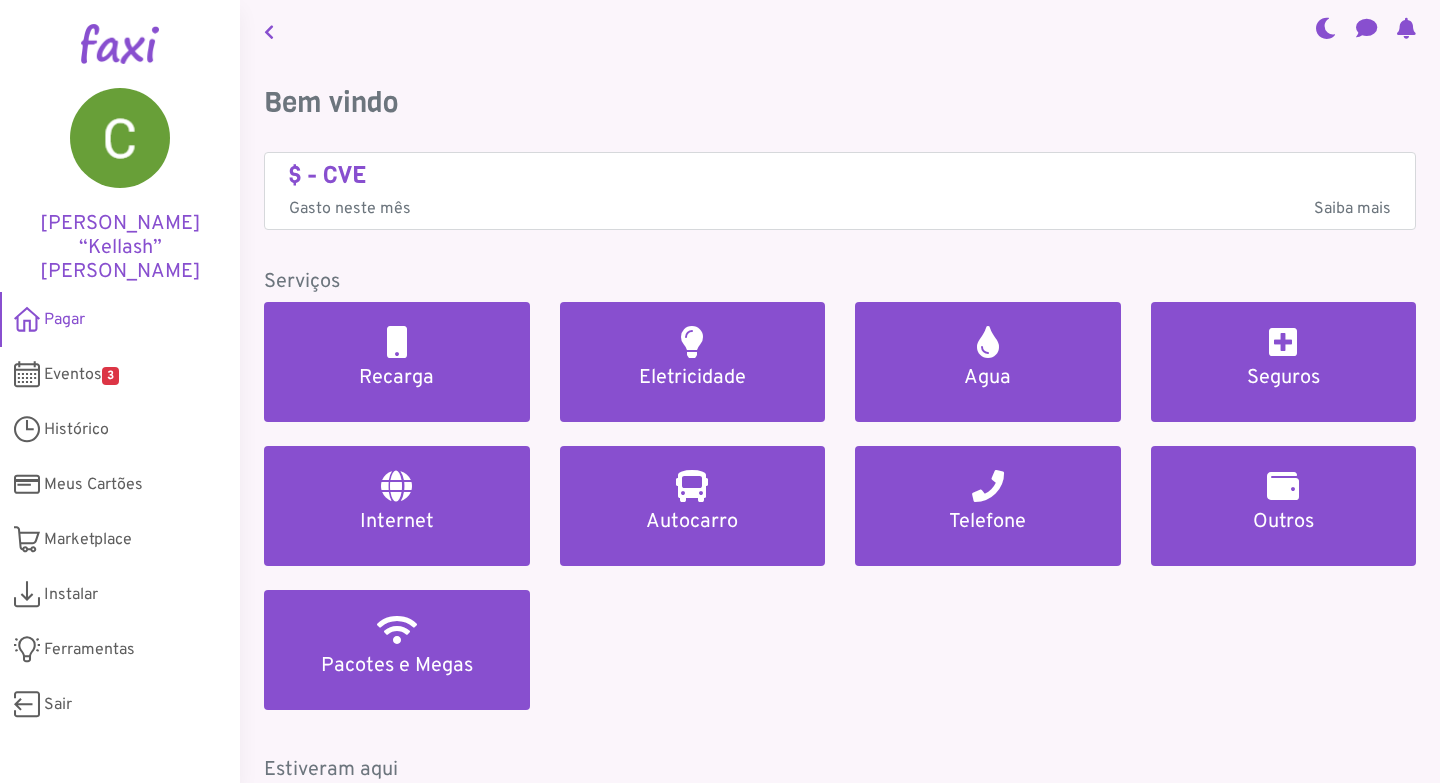 scroll, scrollTop: 0, scrollLeft: 0, axis: both 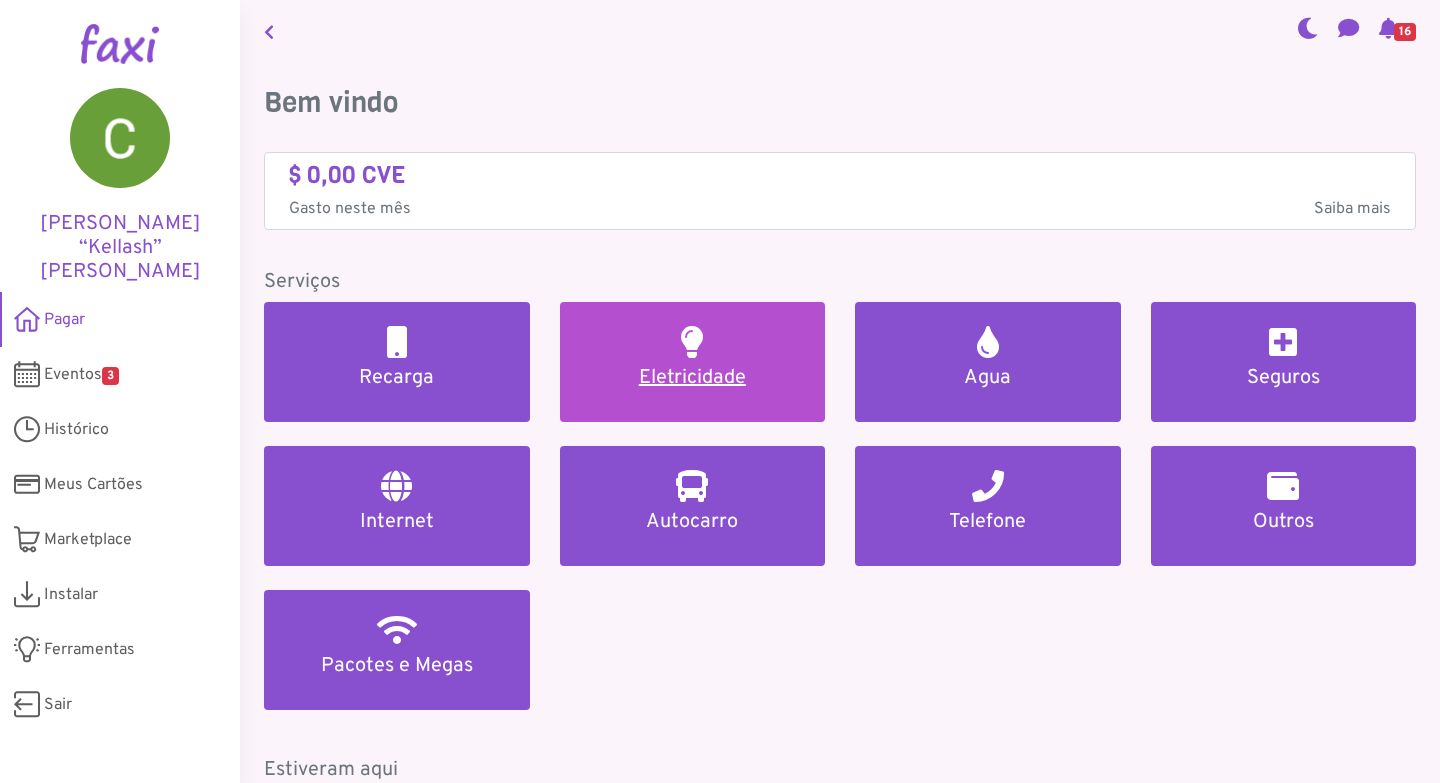 click on "Eletricidade" at bounding box center (693, 378) 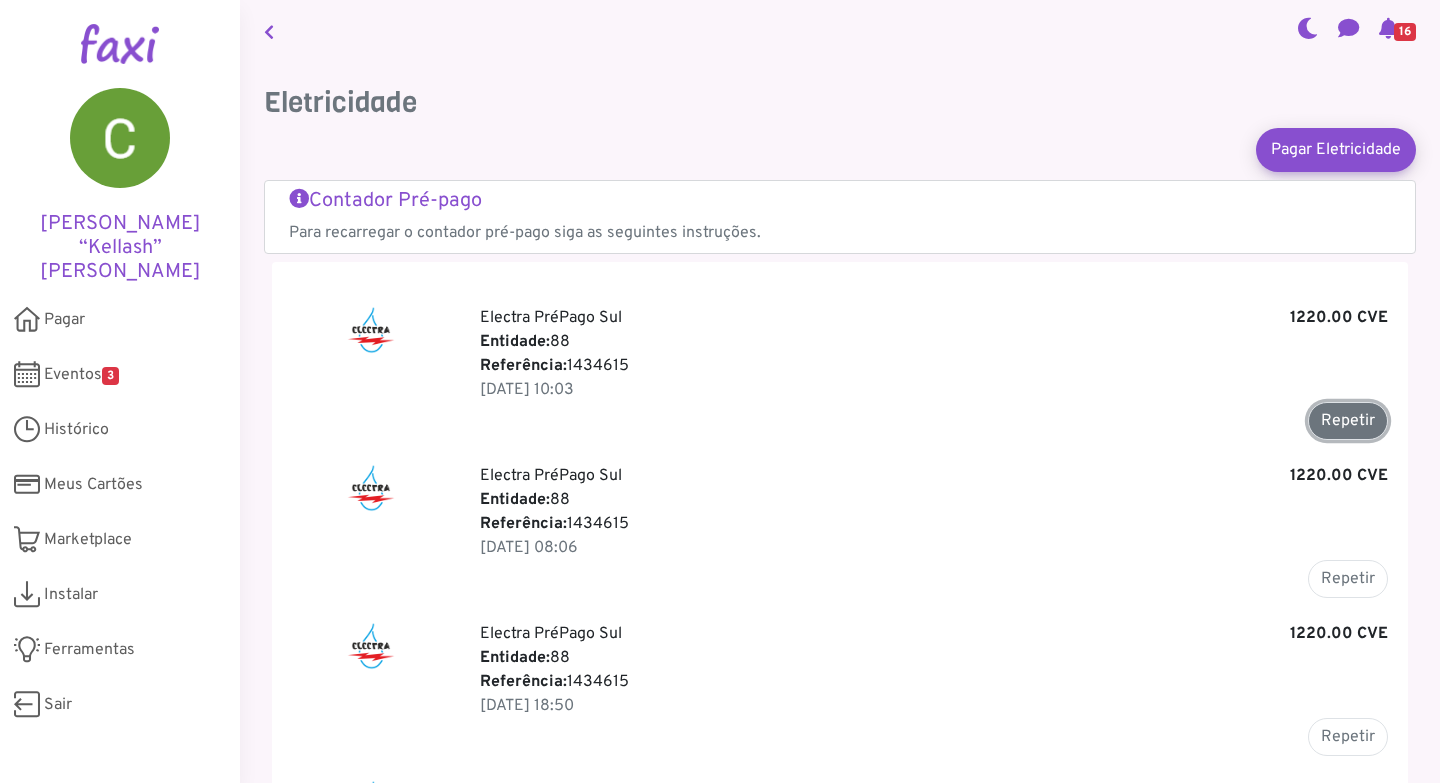 click on "Repetir" at bounding box center (1348, 421) 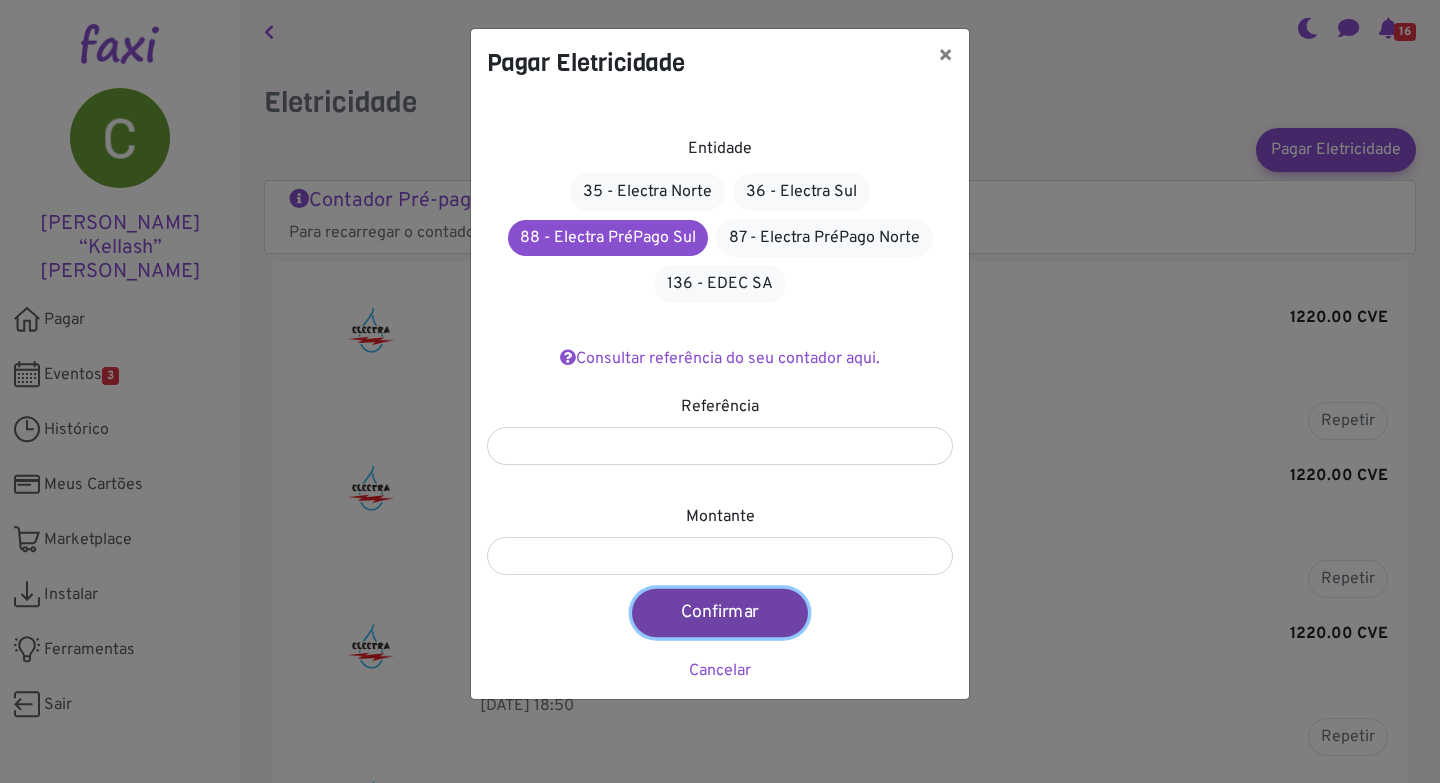 click on "Confirmar" at bounding box center [720, 613] 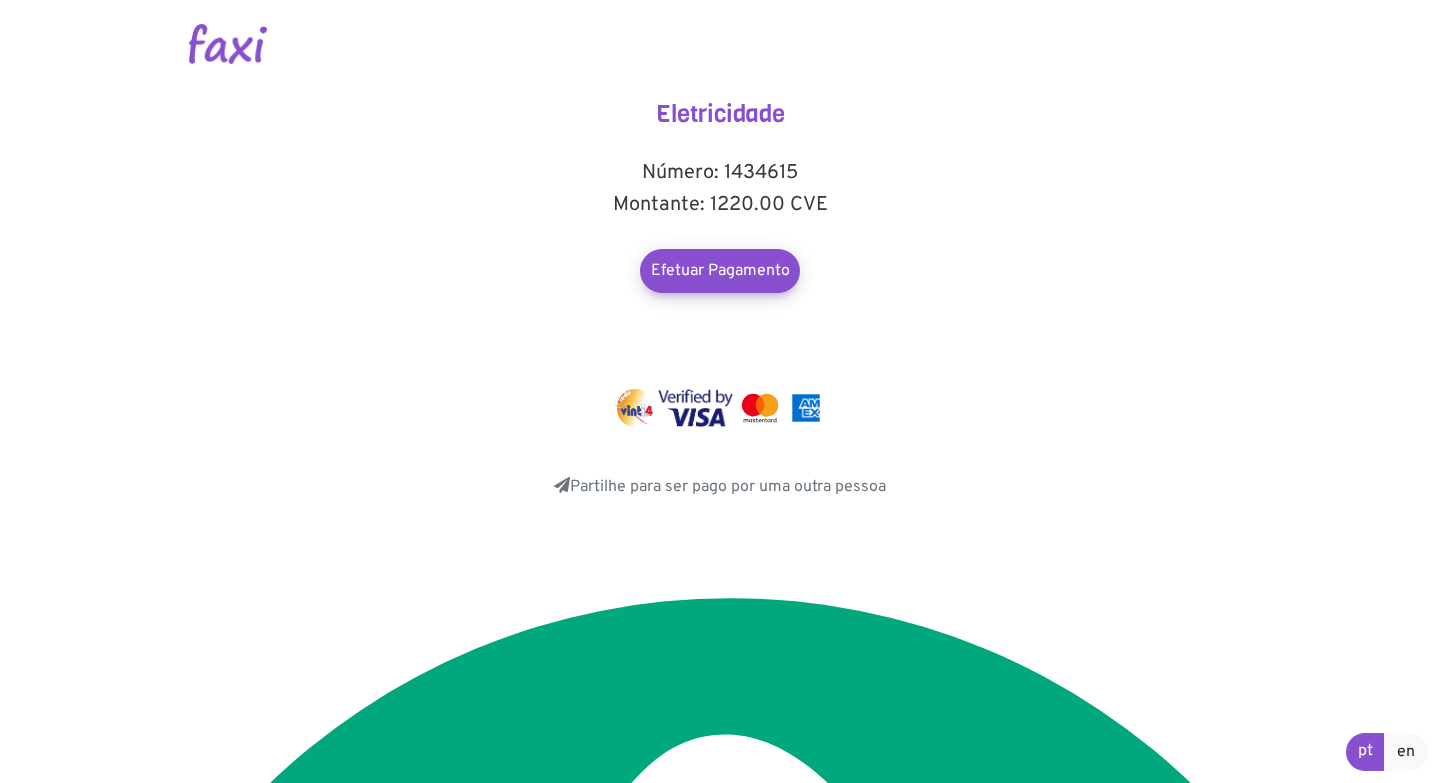 scroll, scrollTop: 0, scrollLeft: 0, axis: both 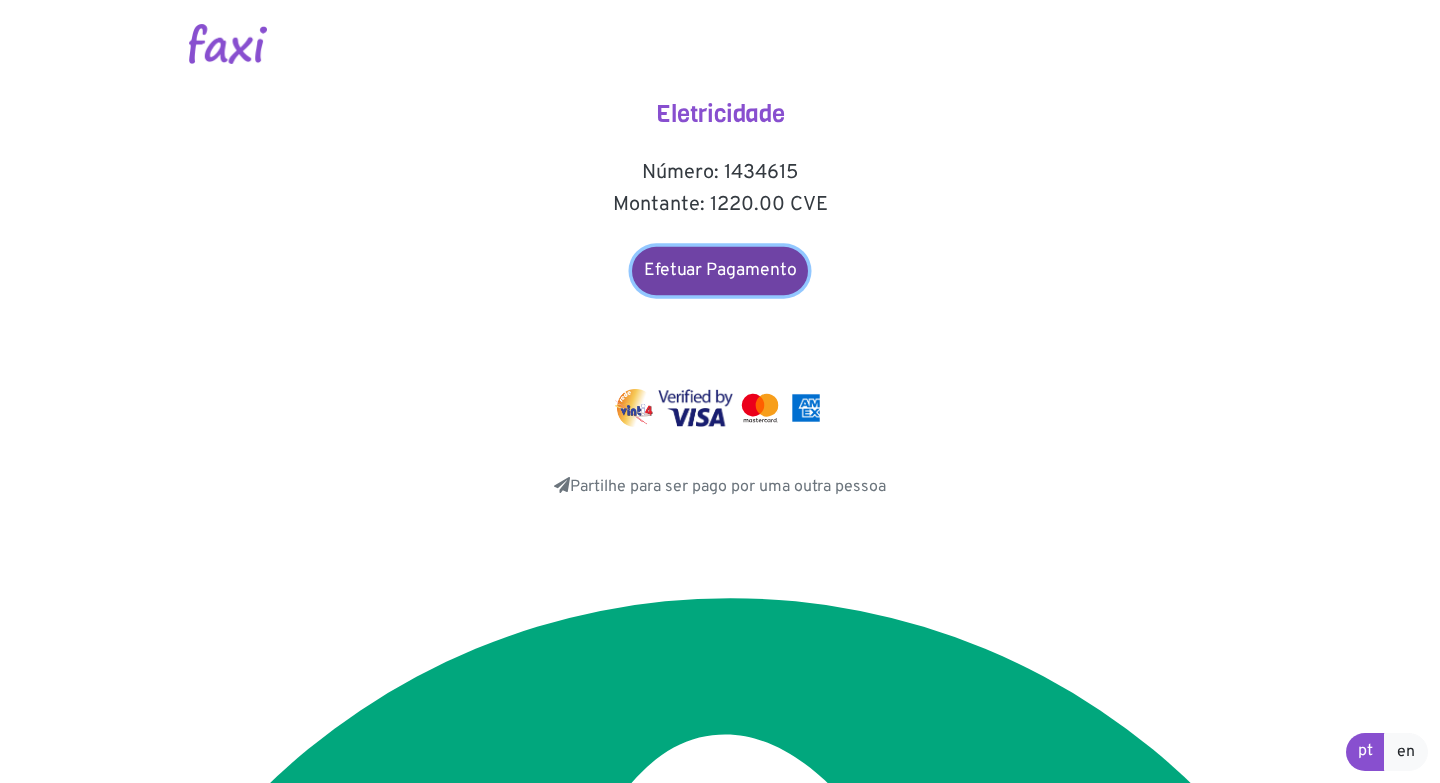 click on "Efetuar Pagamento" at bounding box center [720, 271] 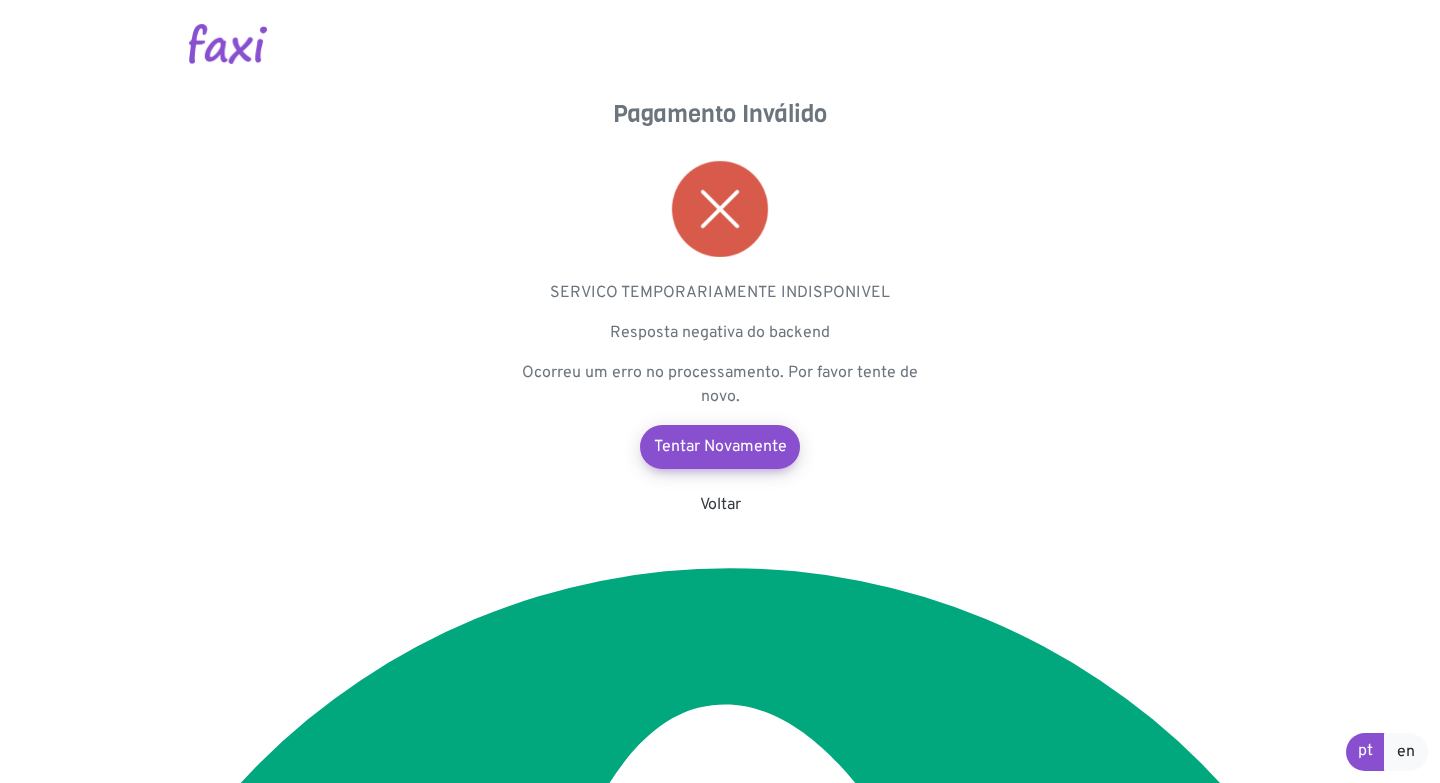 scroll, scrollTop: 0, scrollLeft: 0, axis: both 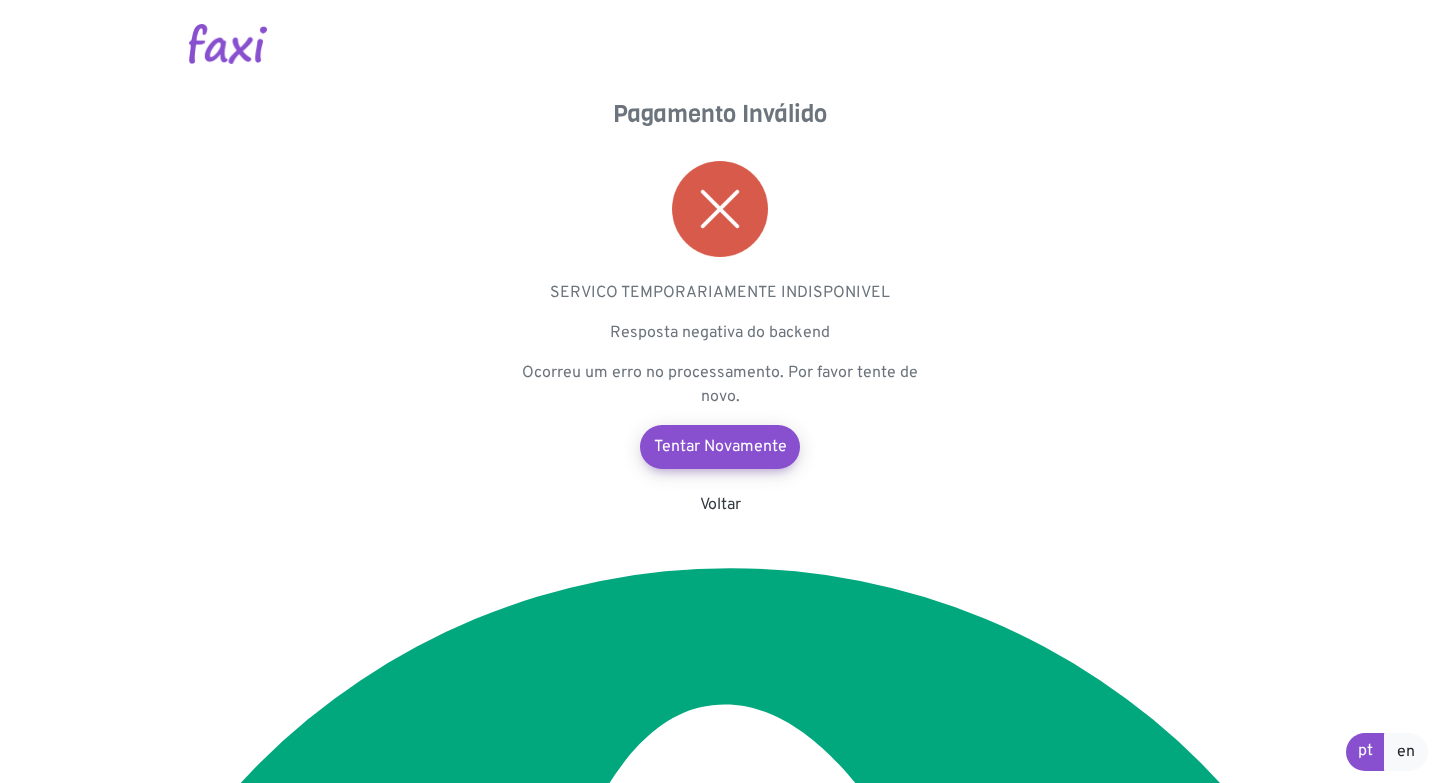 click at bounding box center (720, 209) 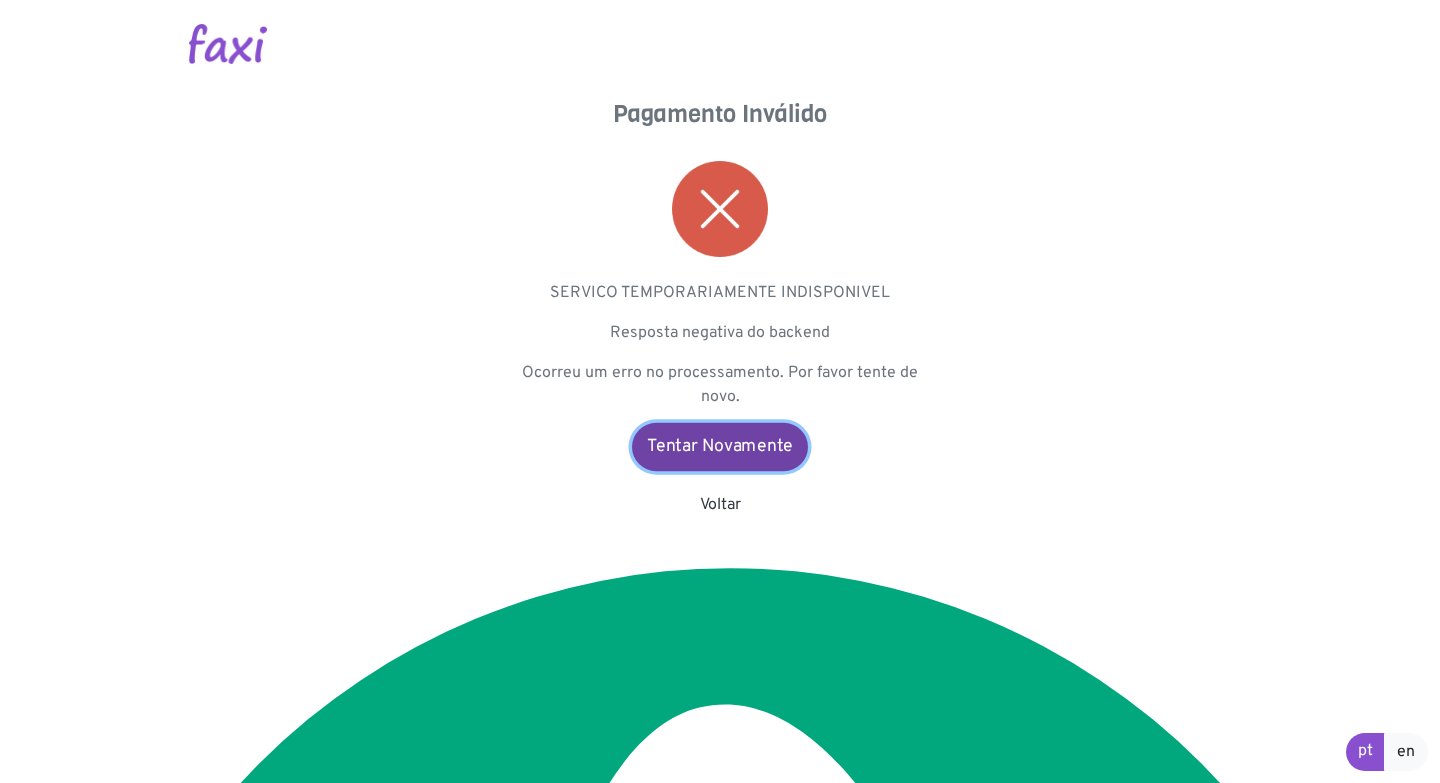 click on "Tentar Novamente" at bounding box center (720, 447) 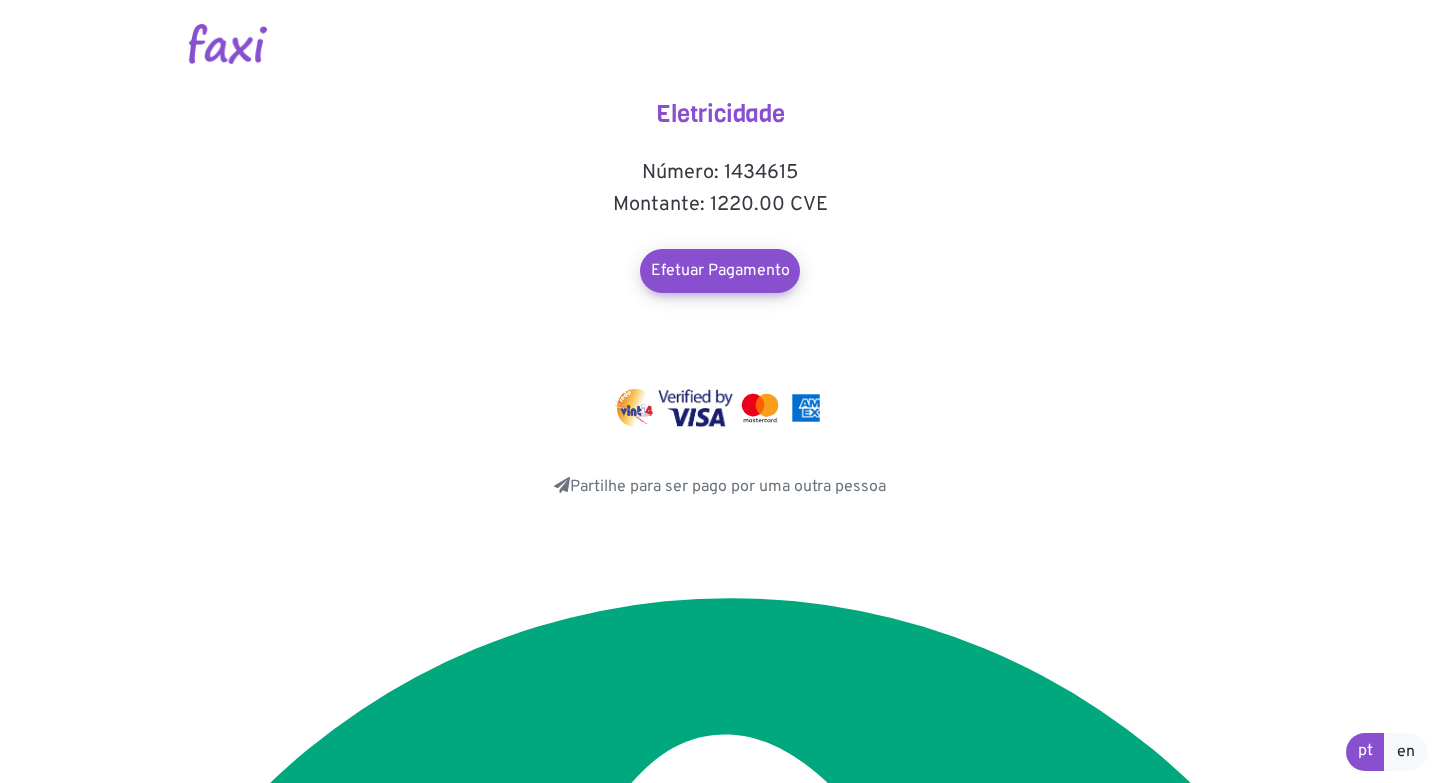 scroll, scrollTop: 0, scrollLeft: 0, axis: both 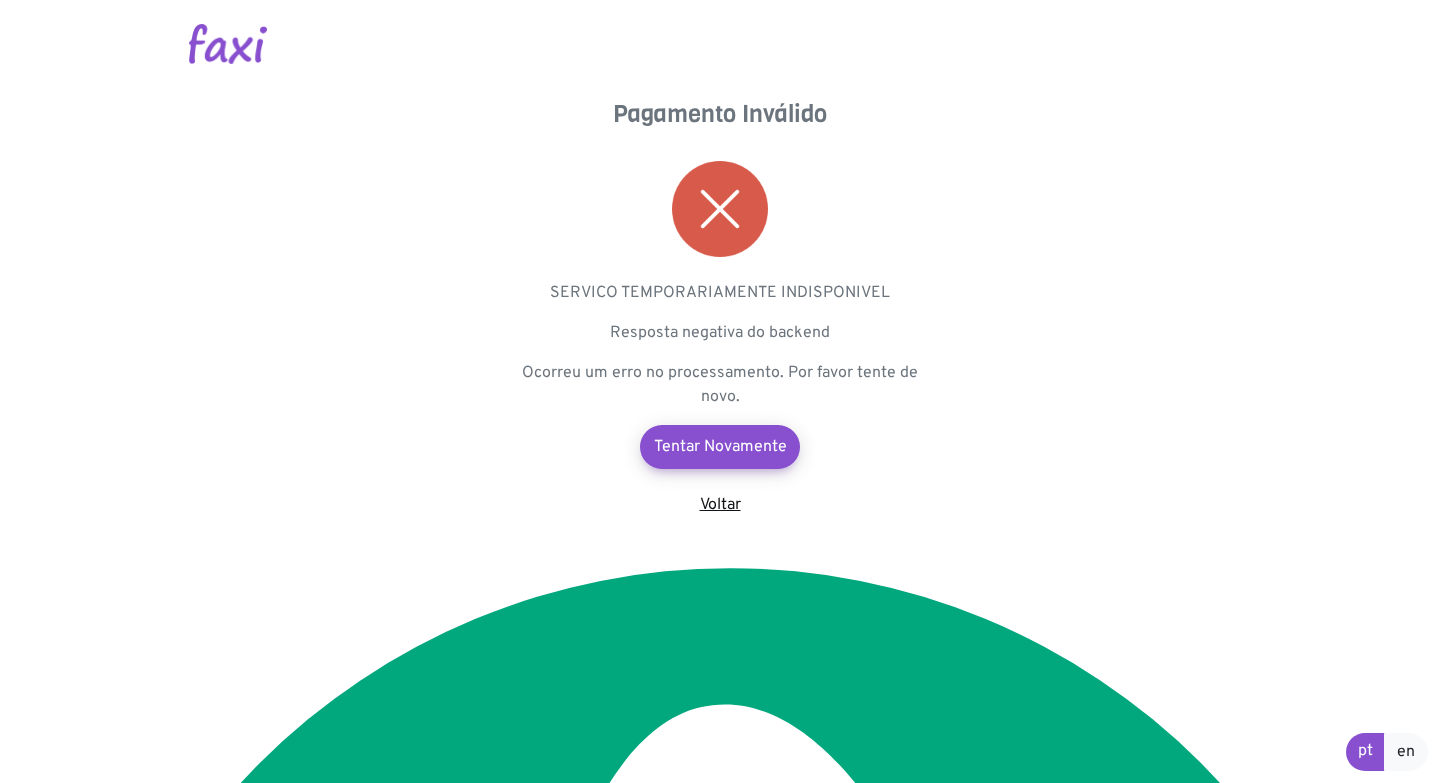 click on "Voltar" at bounding box center (720, 505) 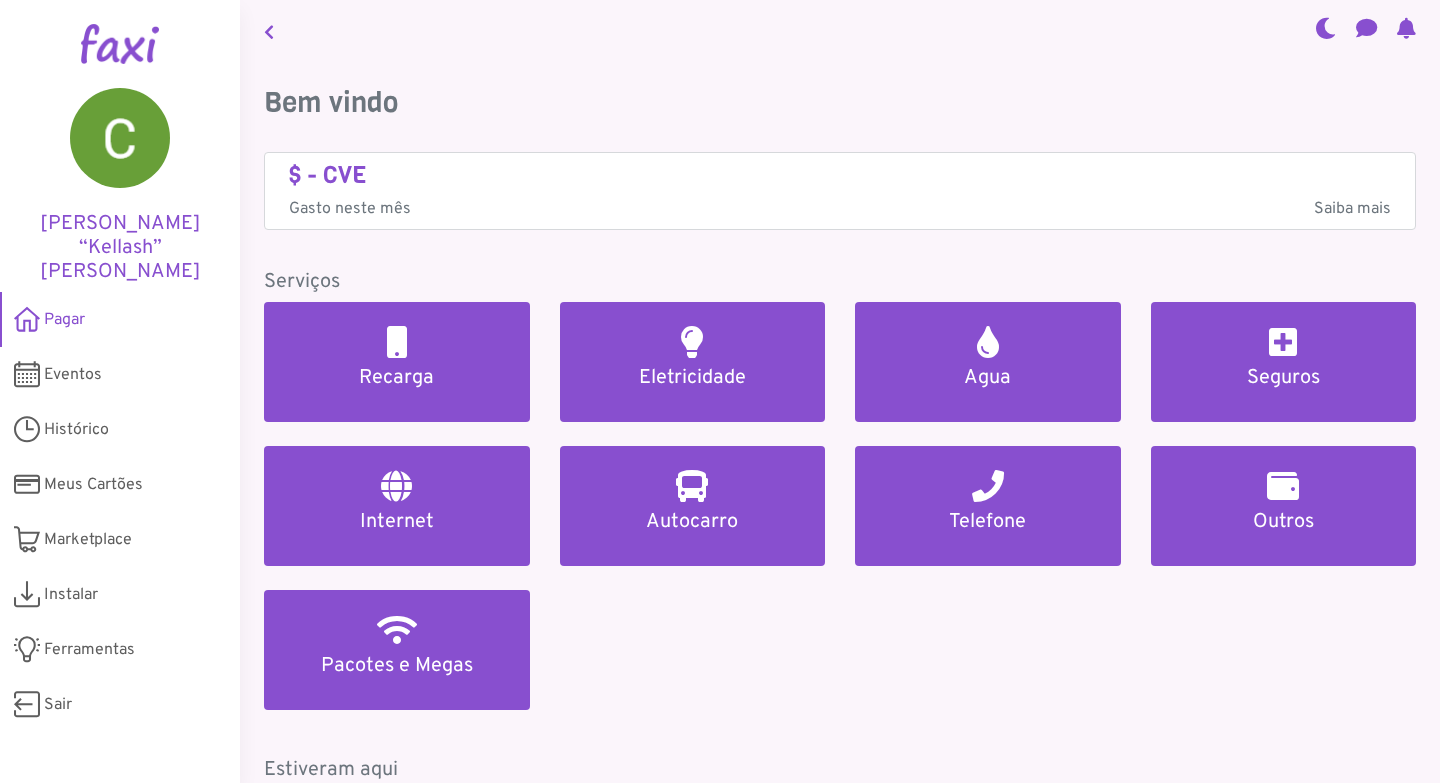 scroll, scrollTop: 0, scrollLeft: 0, axis: both 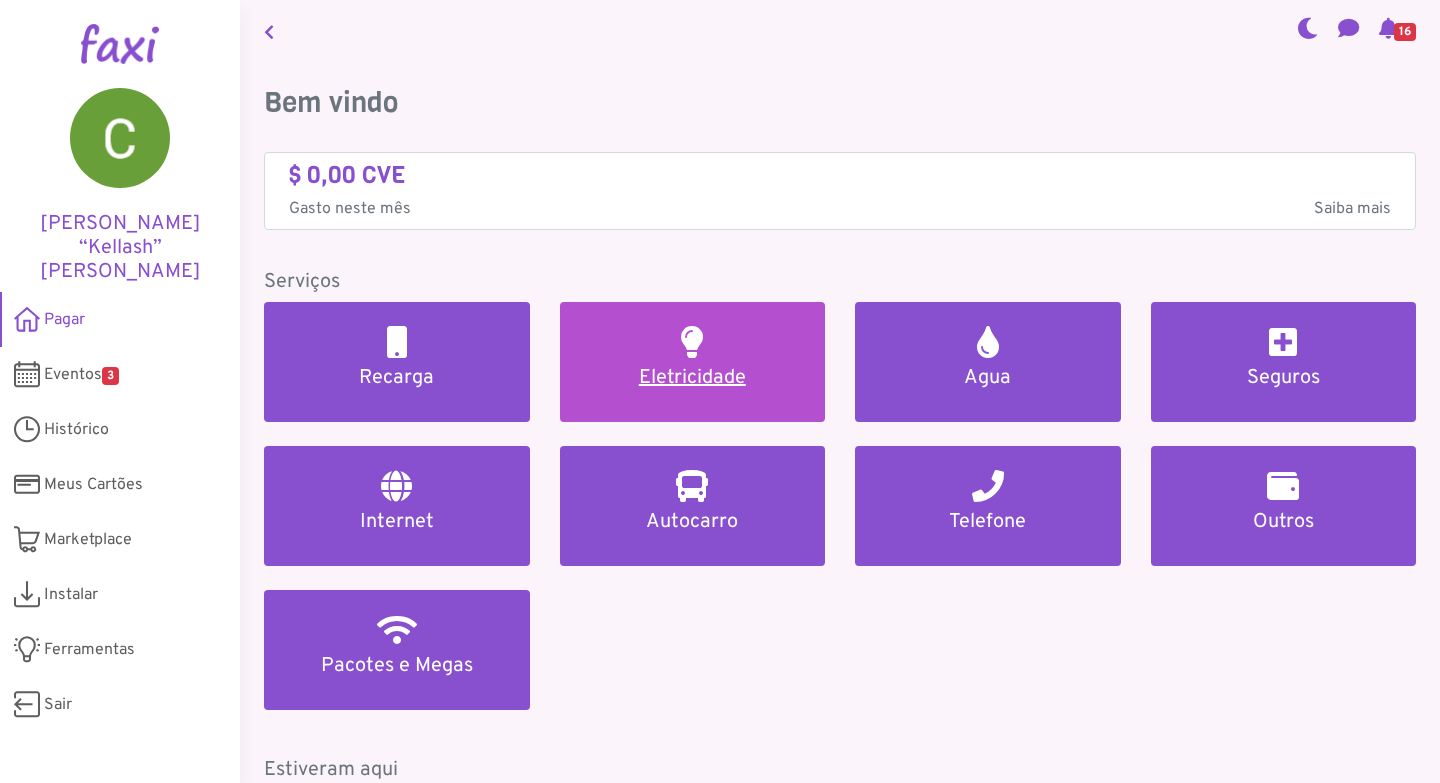click on "Eletricidade" at bounding box center [693, 378] 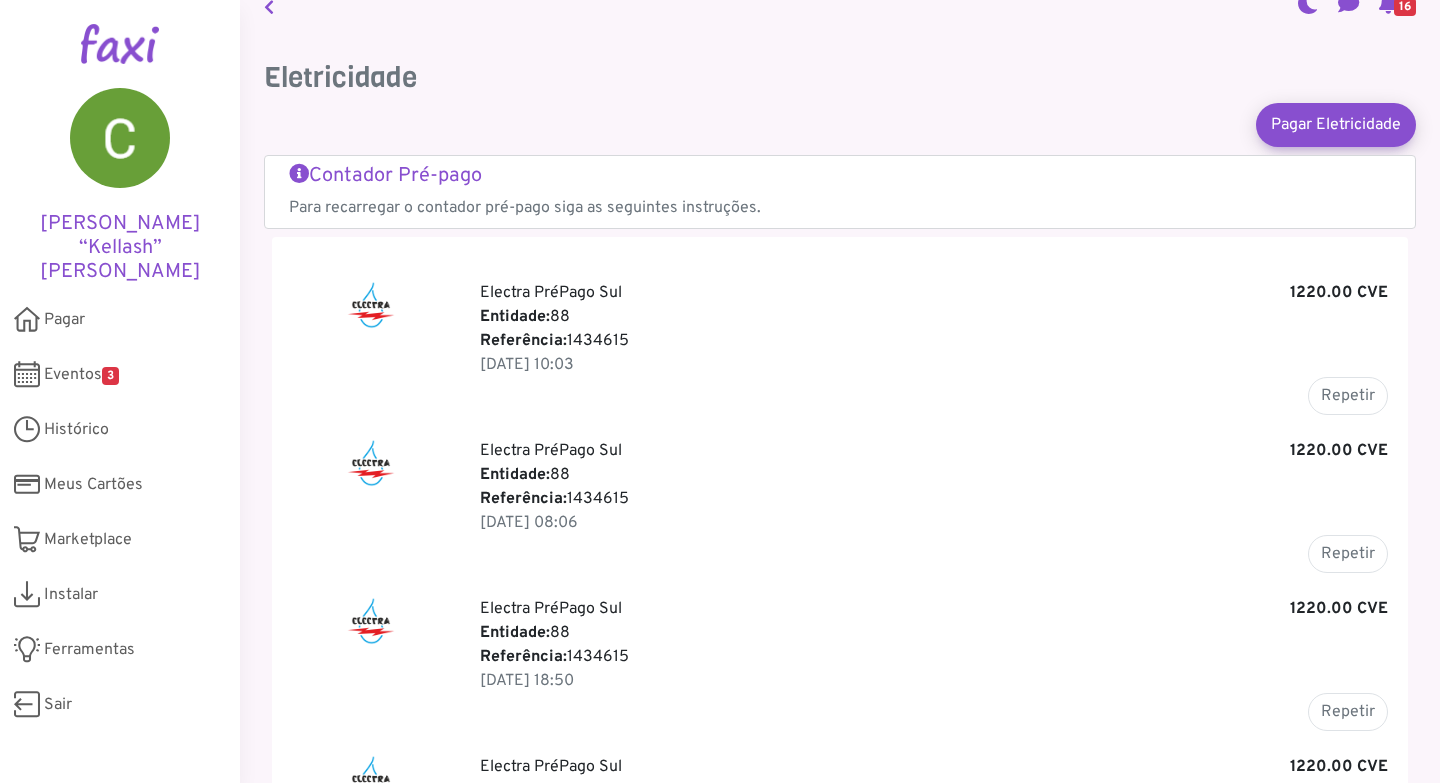 scroll, scrollTop: 0, scrollLeft: 0, axis: both 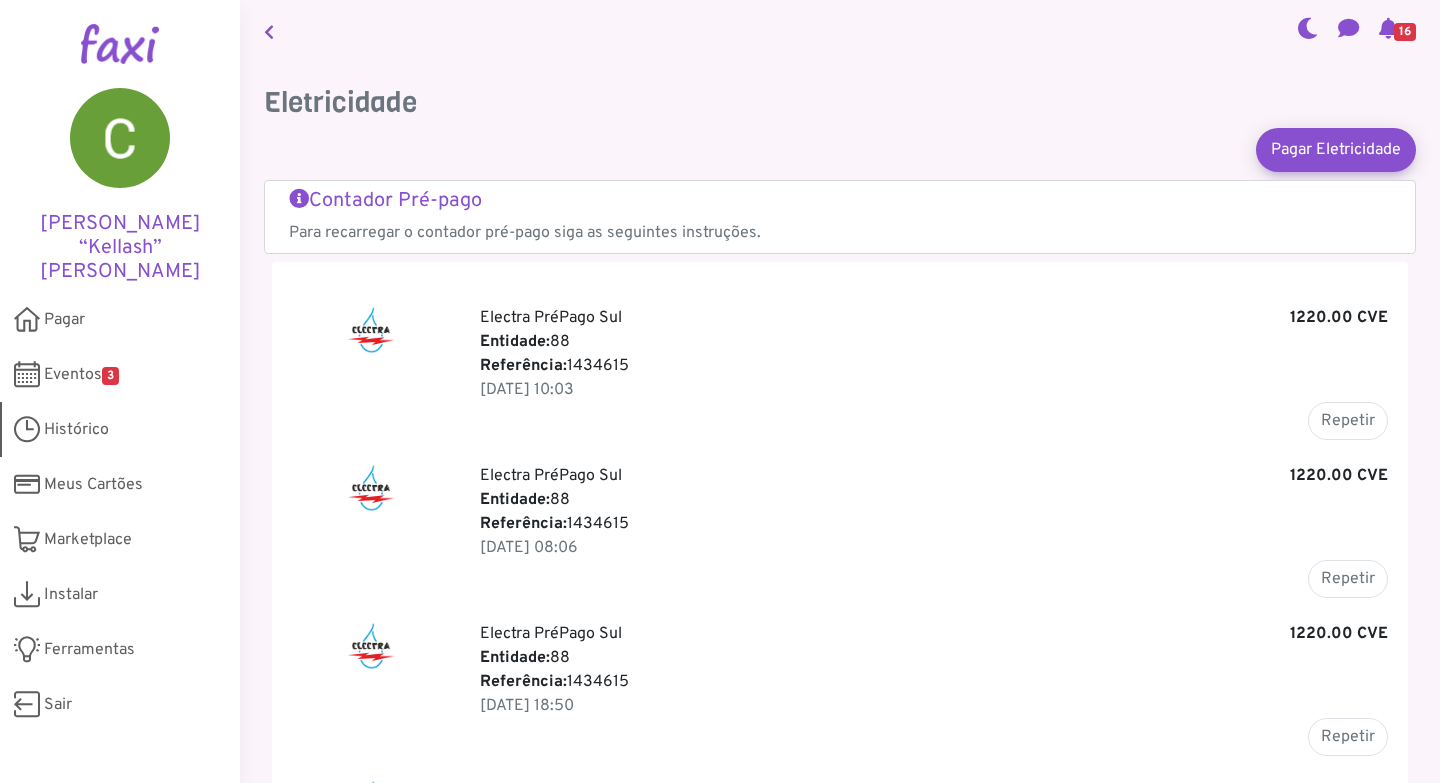 click on "Histórico" at bounding box center (76, 430) 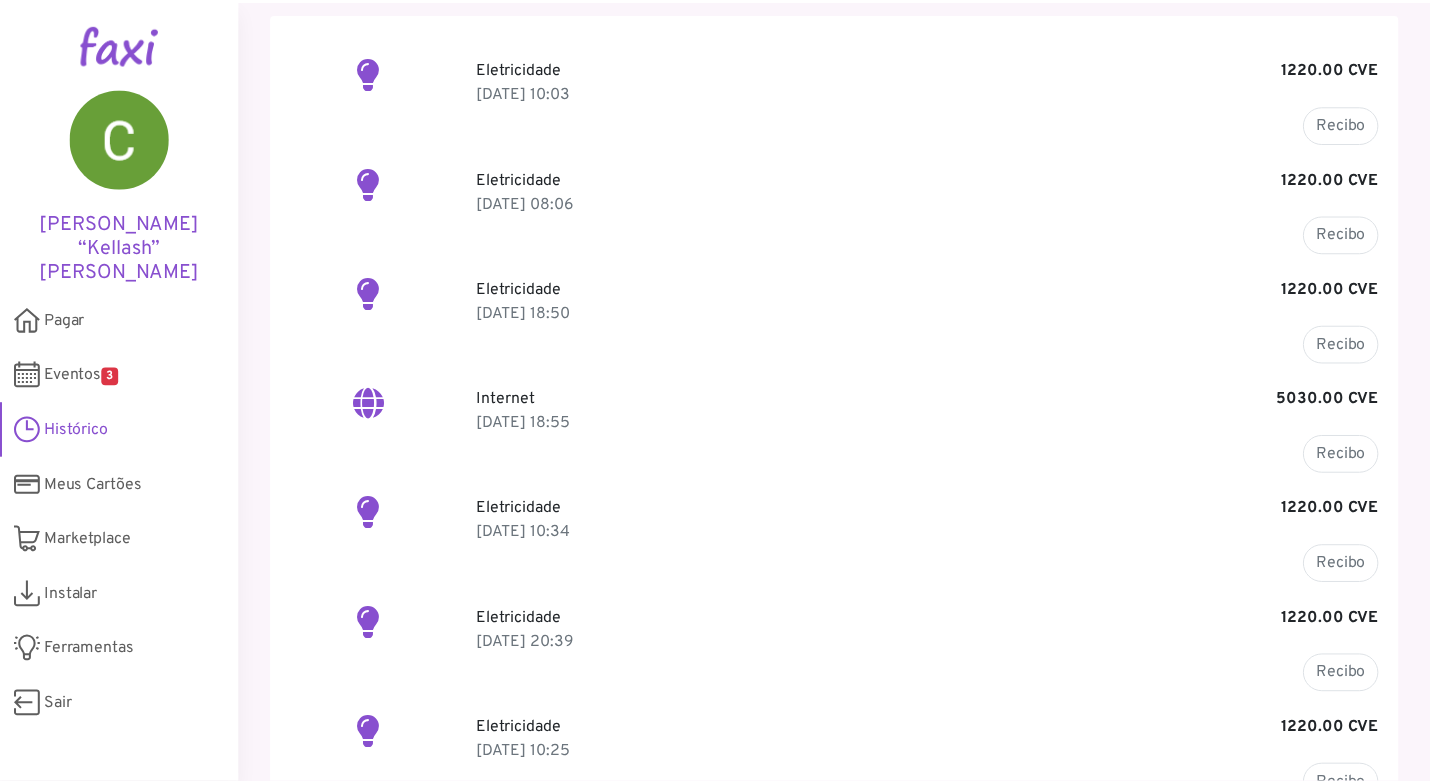 scroll, scrollTop: 116, scrollLeft: 0, axis: vertical 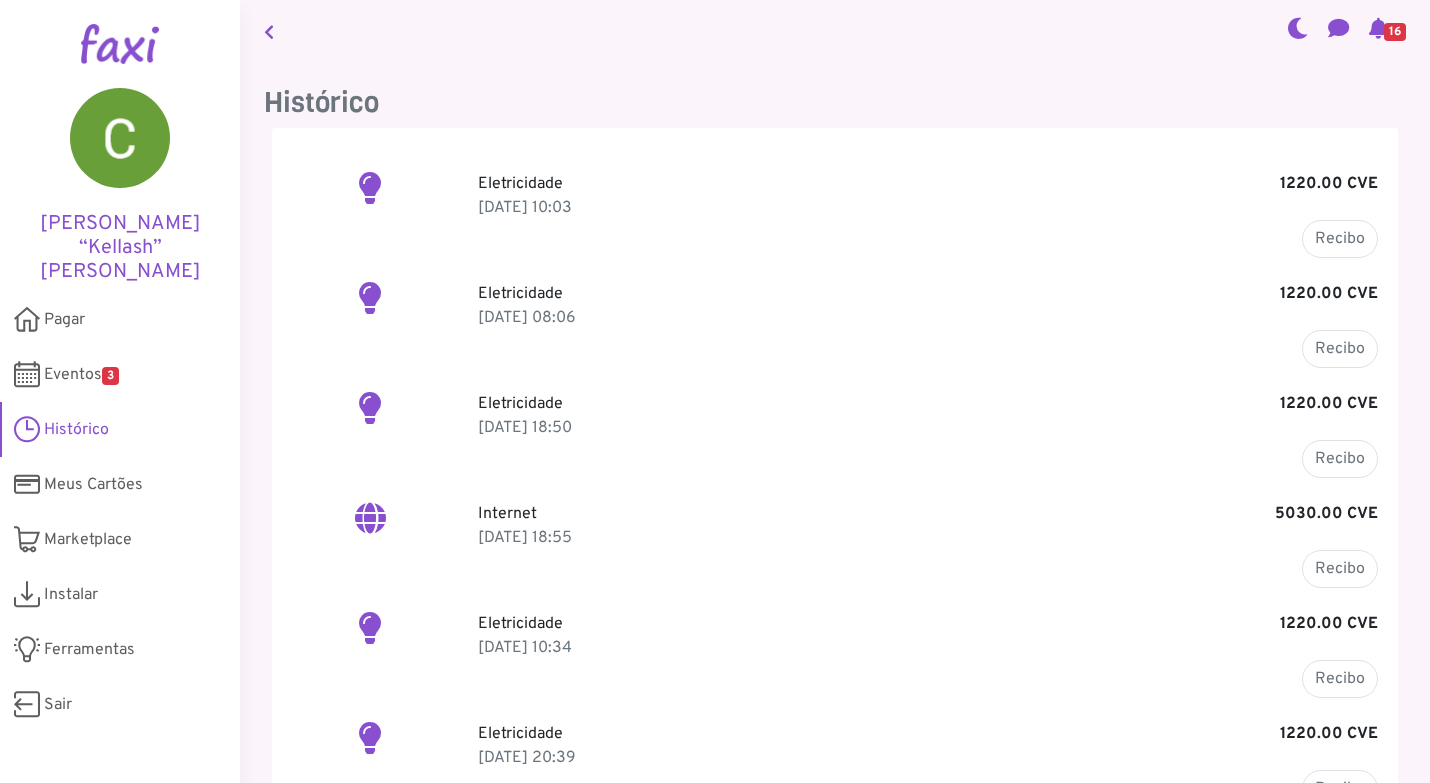 click on "Histórico
Eletricidade
1220.00 CVE
29 Jun 2025, 10:03
Recibo
Eletricidade
1220.00 CVE
15 Jun 2025, 08:06
Recibo
Eletricidade
1220.00 CVE
28 May 2025, 18:50
Recibo
Internet" at bounding box center [835, 980] 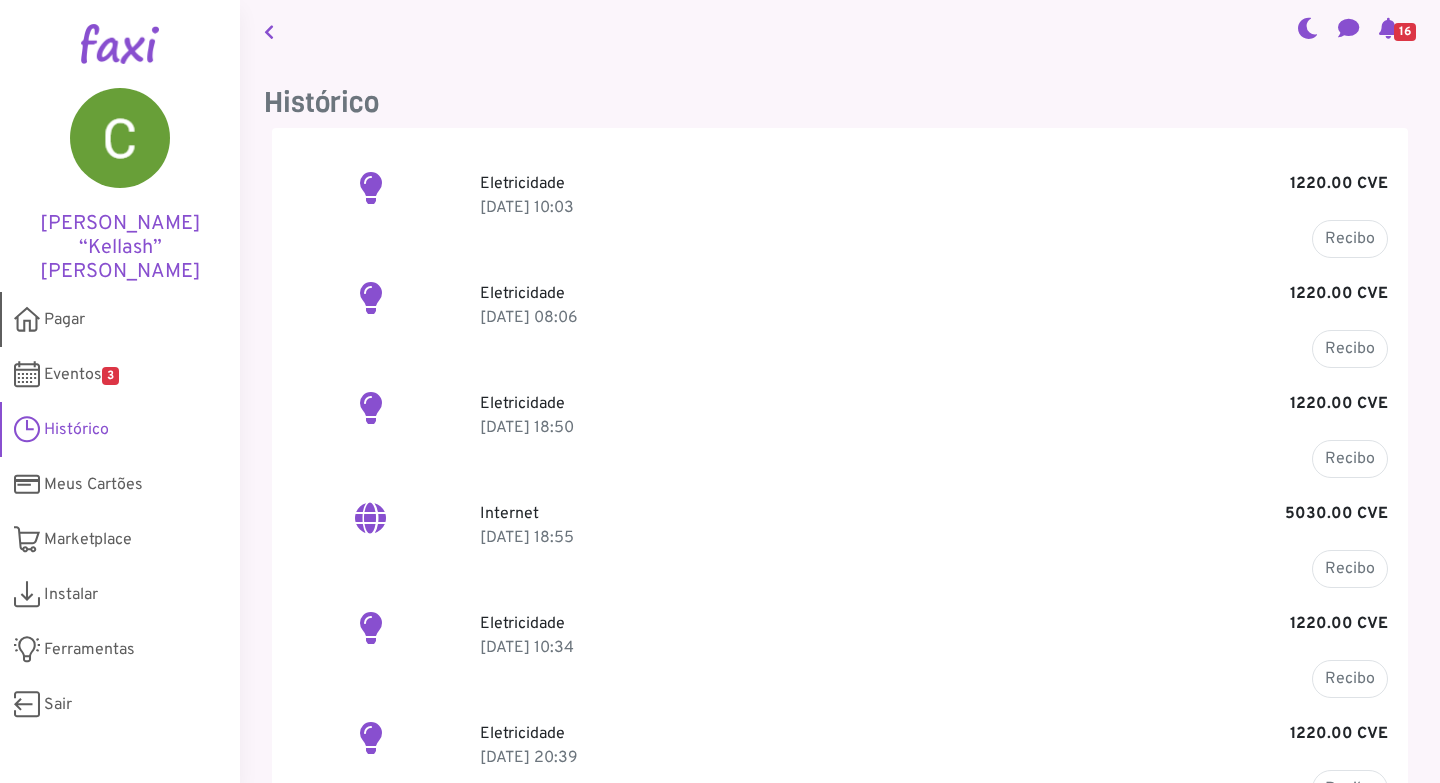 click on "Pagar" at bounding box center [64, 320] 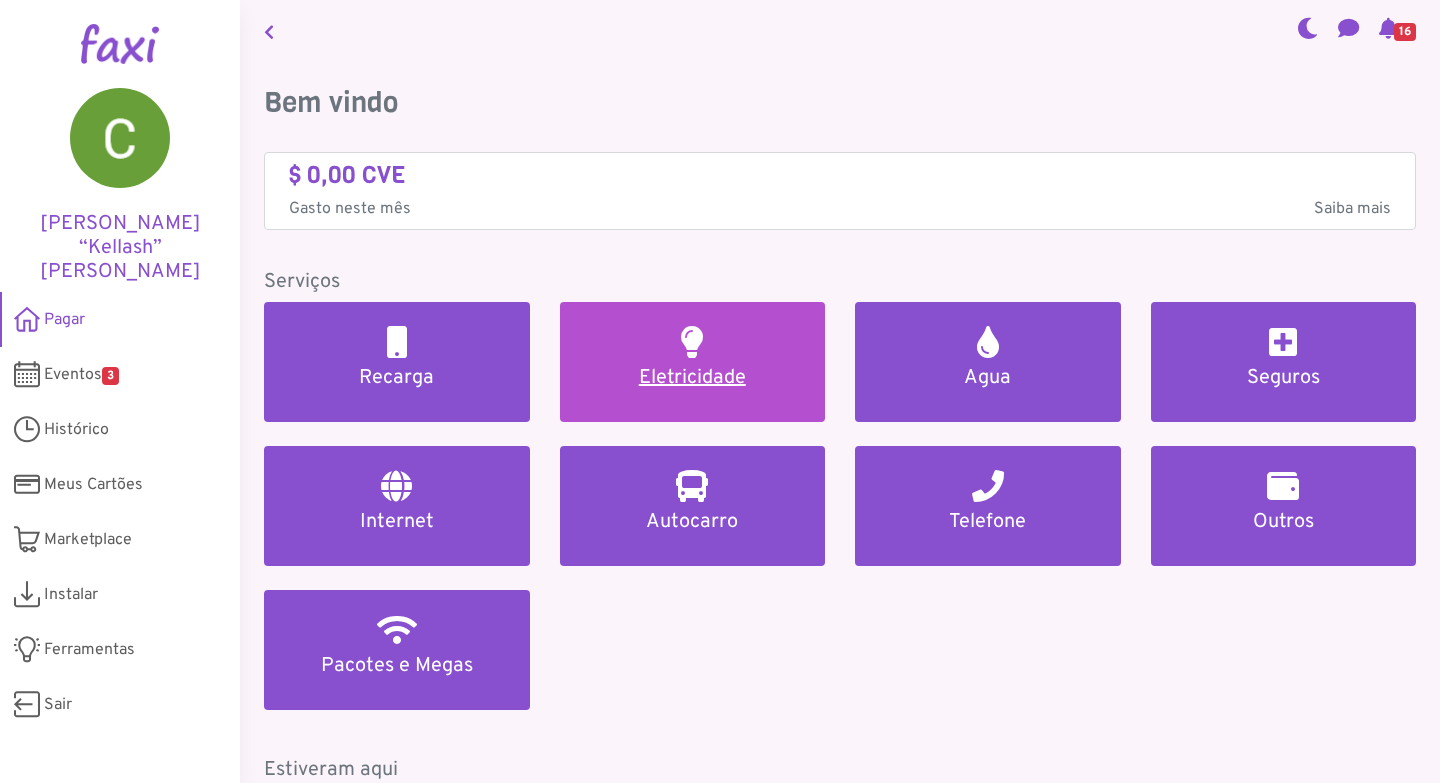 click on "Eletricidade" at bounding box center [693, 378] 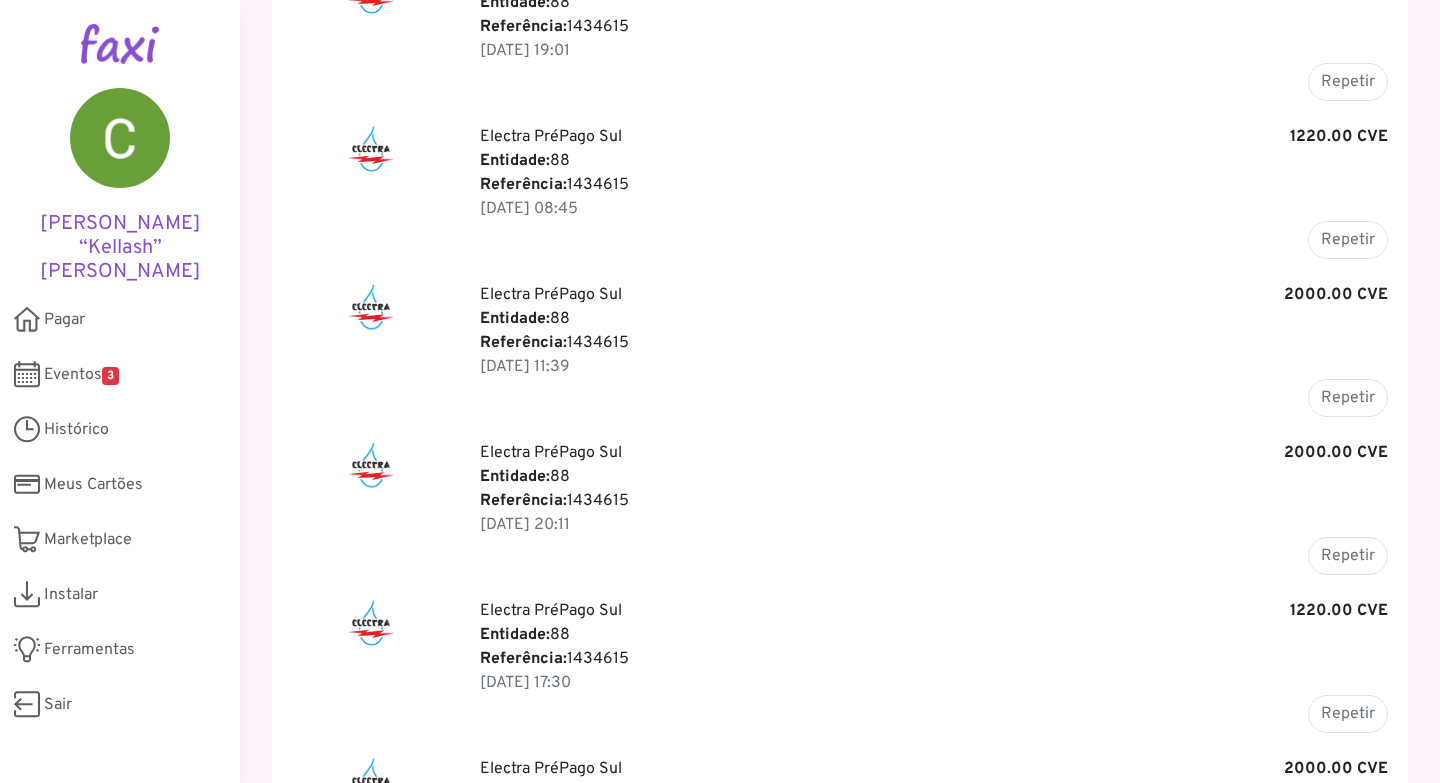 scroll, scrollTop: 1448, scrollLeft: 0, axis: vertical 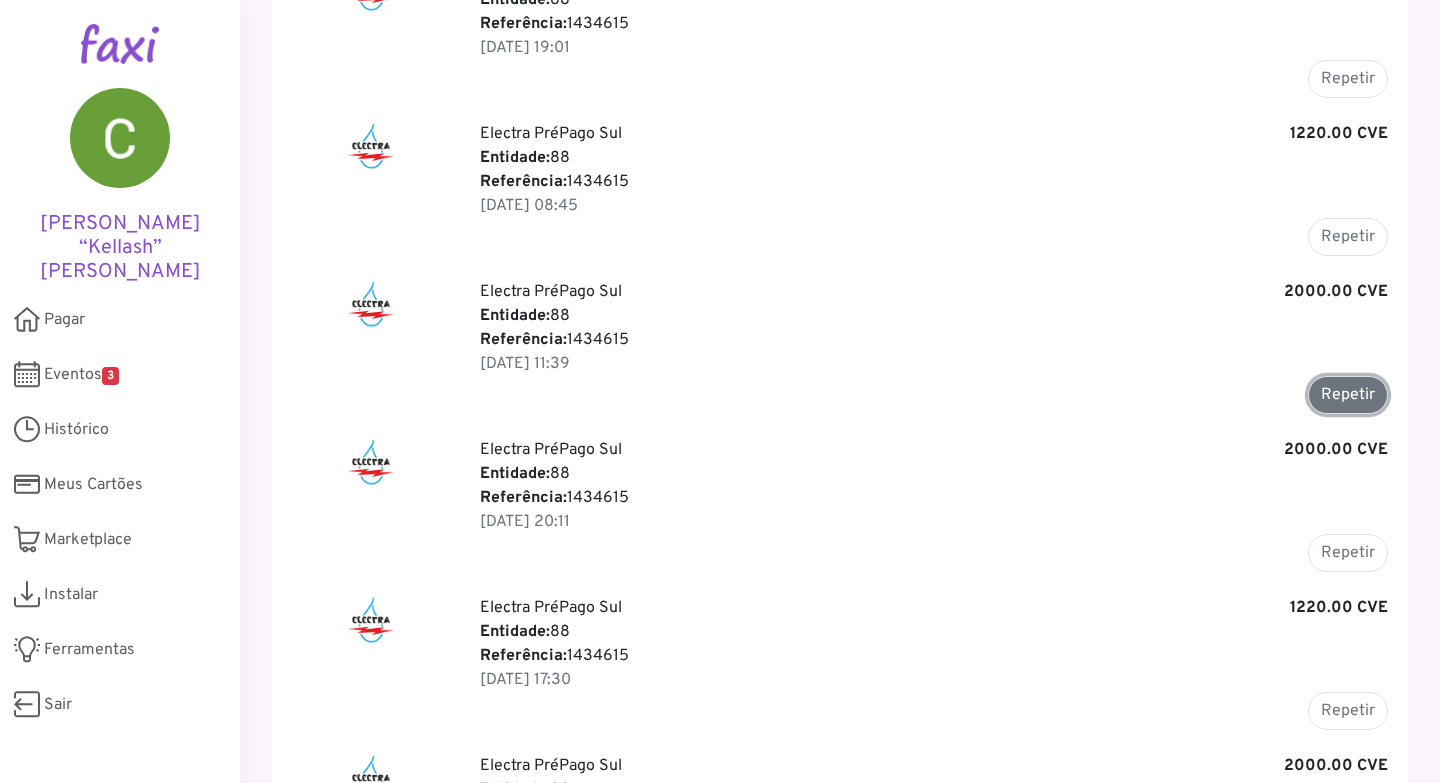 click on "Repetir" at bounding box center [1348, 395] 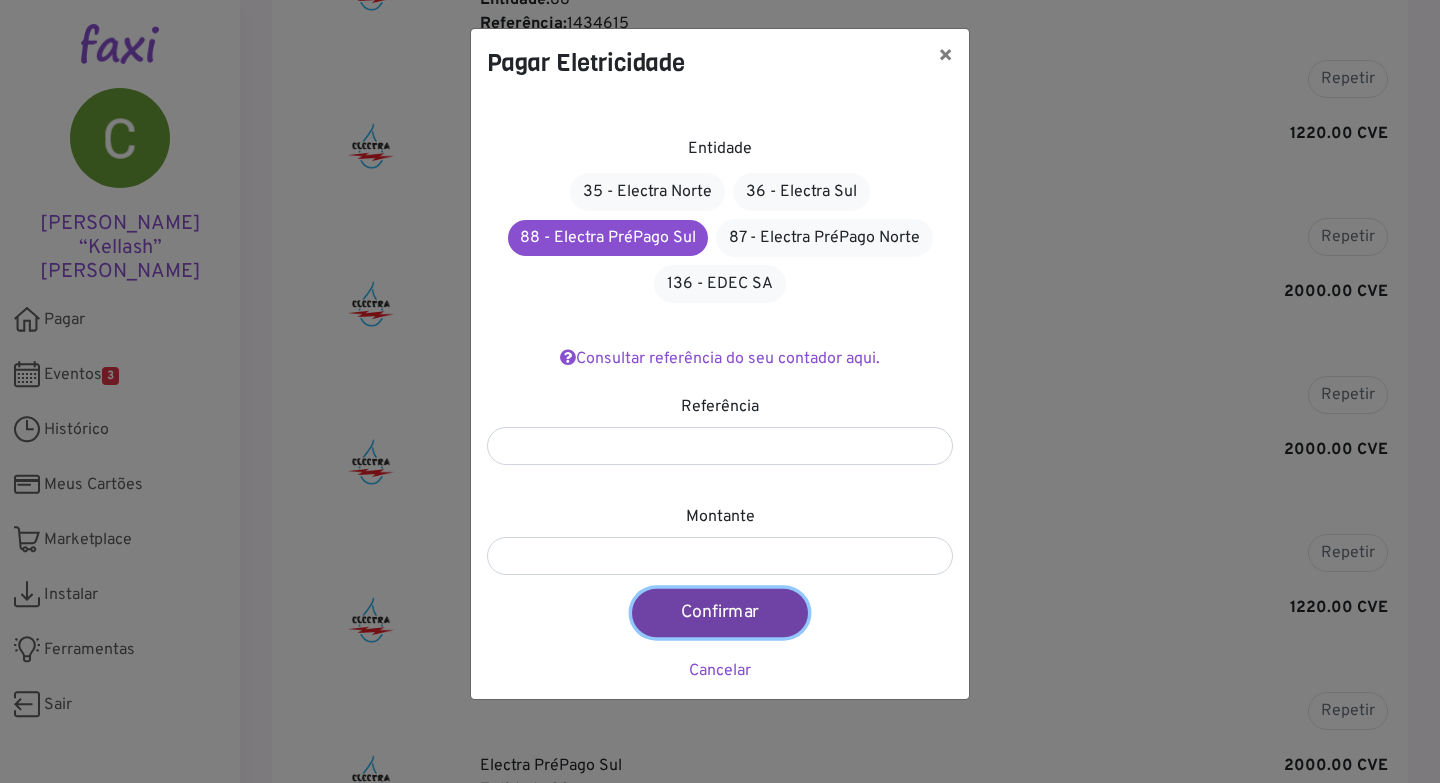 click on "Confirmar" at bounding box center [720, 613] 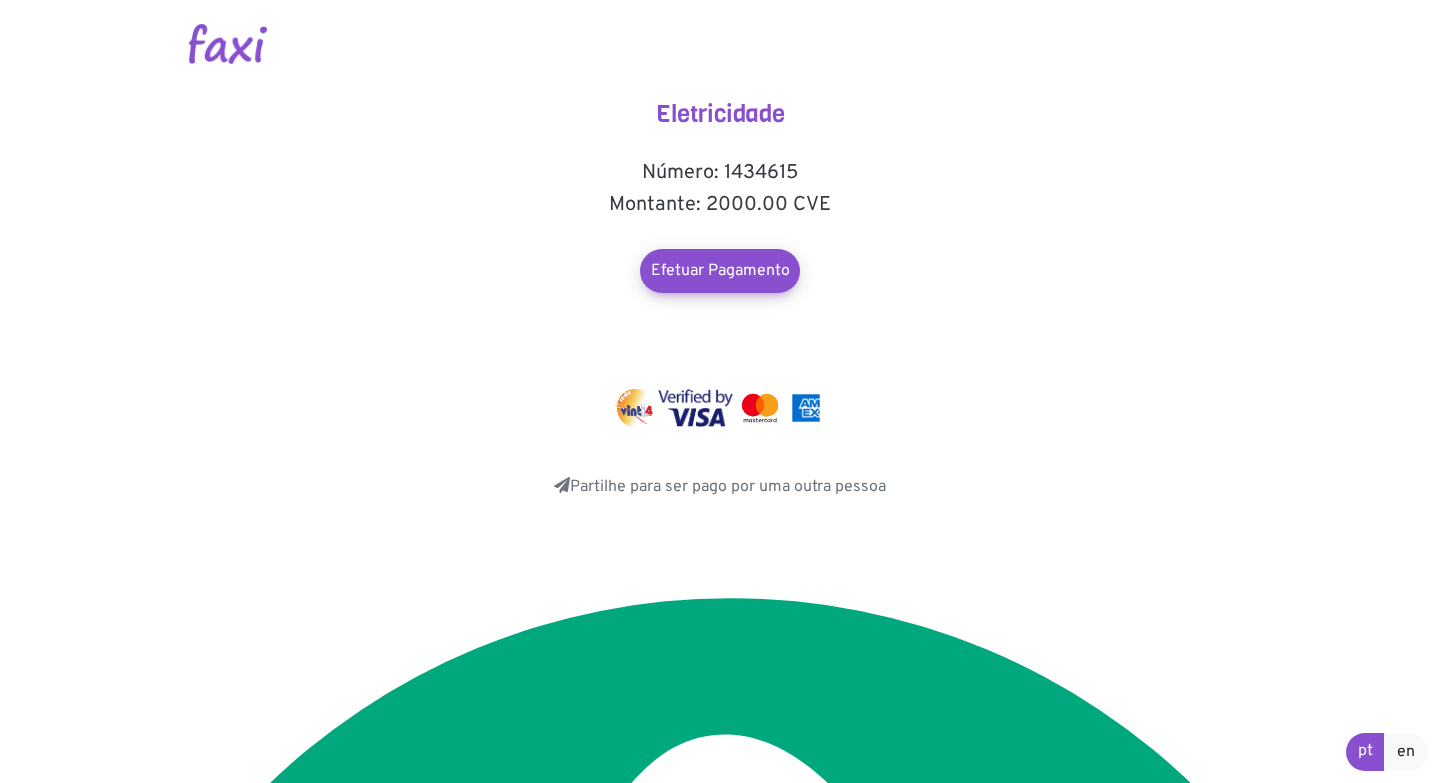 scroll, scrollTop: 0, scrollLeft: 0, axis: both 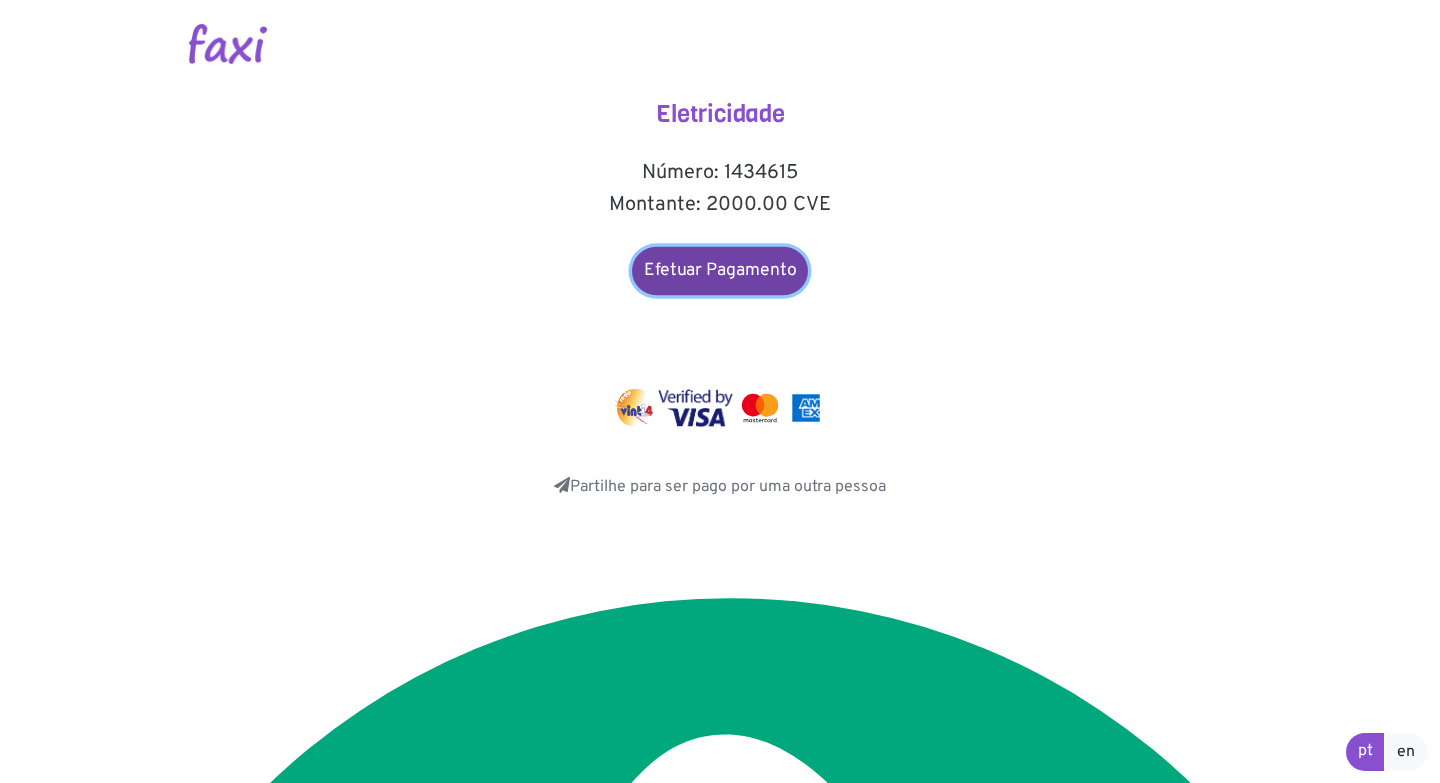 click on "Efetuar Pagamento" at bounding box center (720, 271) 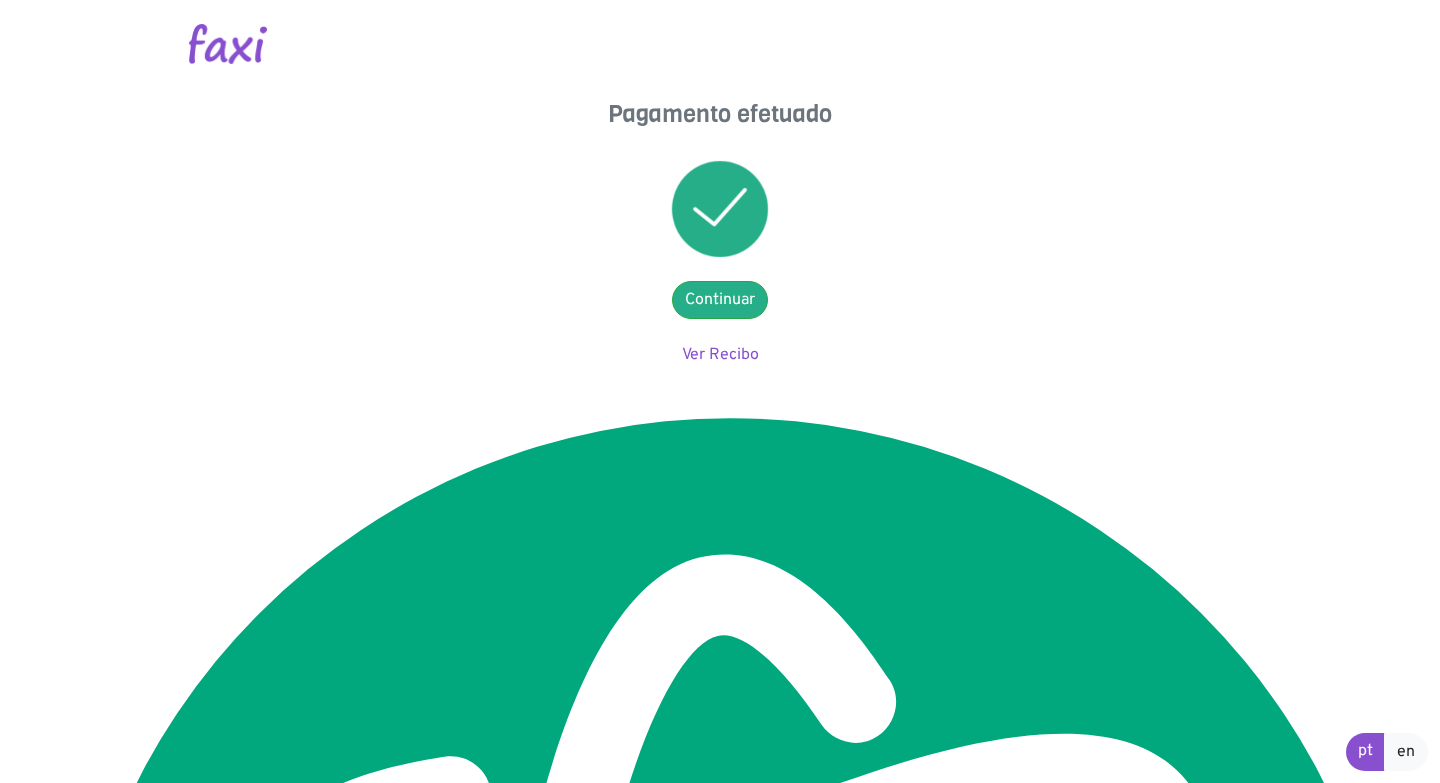 scroll, scrollTop: 0, scrollLeft: 0, axis: both 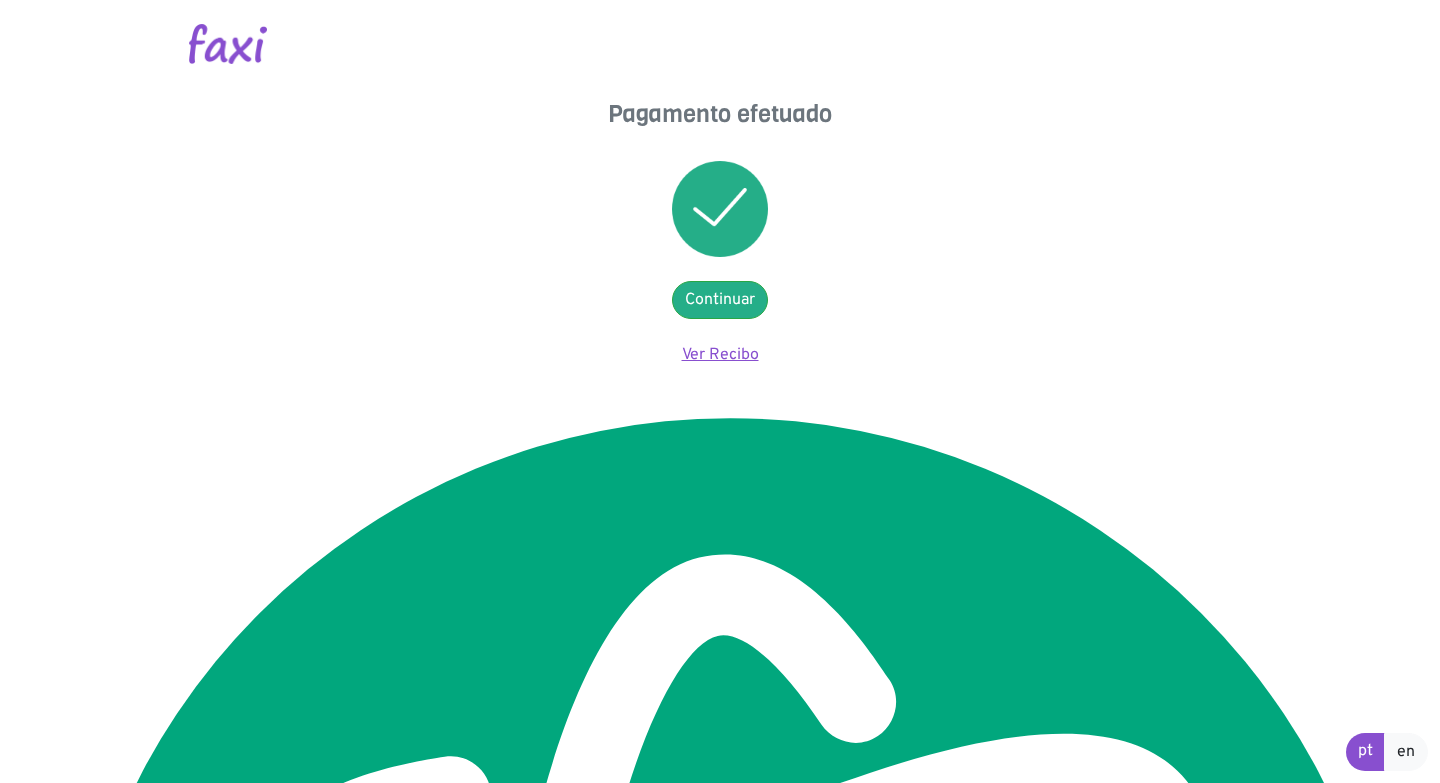 click on "Ver Recibo" at bounding box center (720, 355) 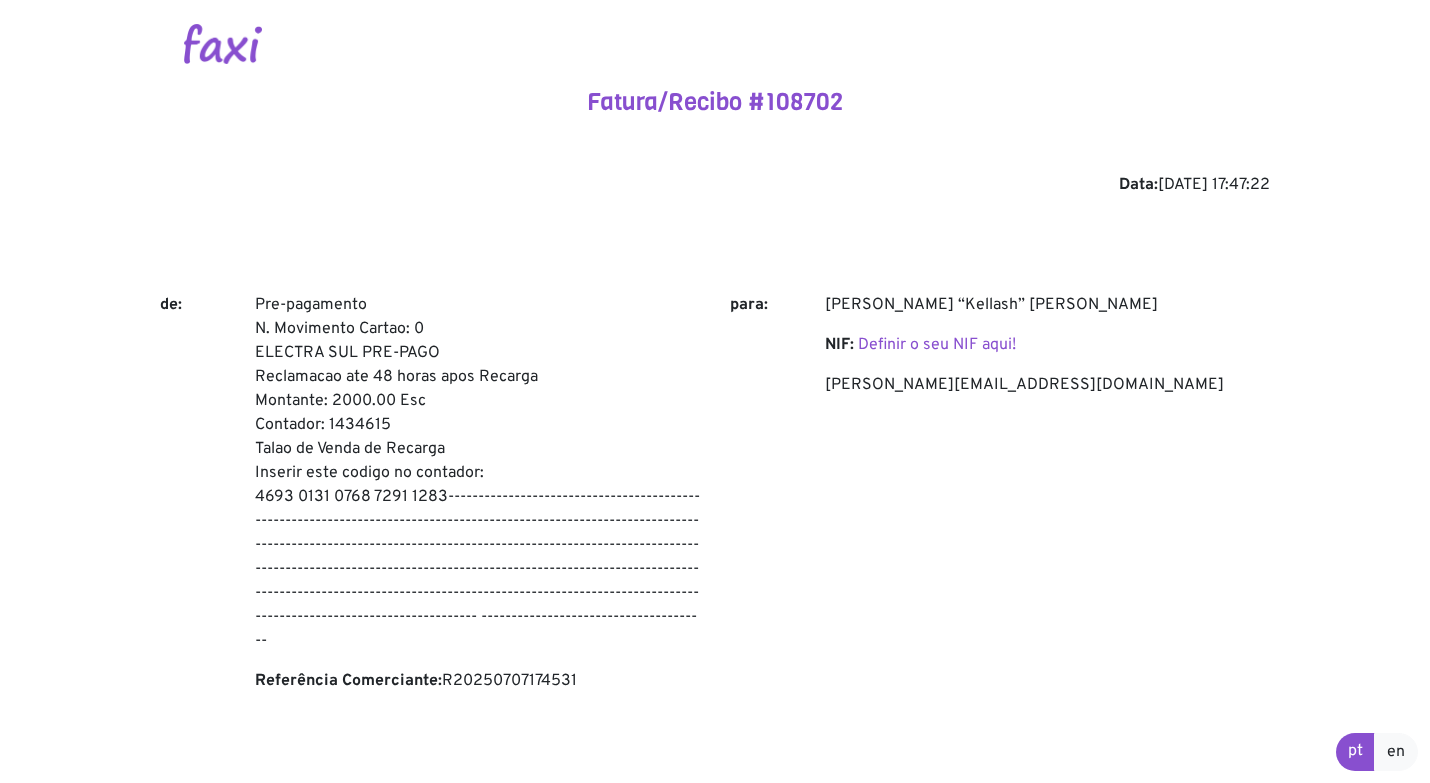 scroll, scrollTop: 0, scrollLeft: 0, axis: both 